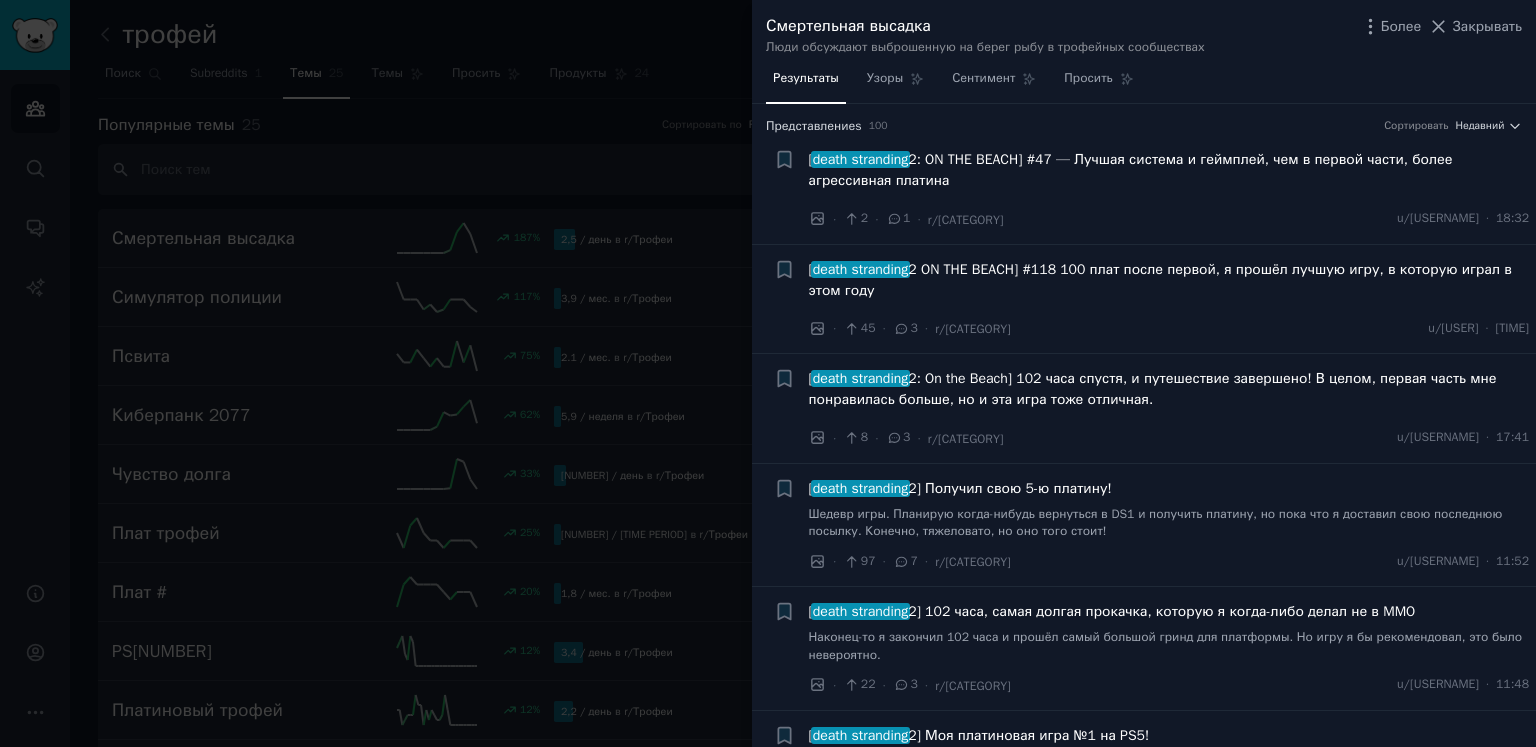 scroll, scrollTop: 0, scrollLeft: 0, axis: both 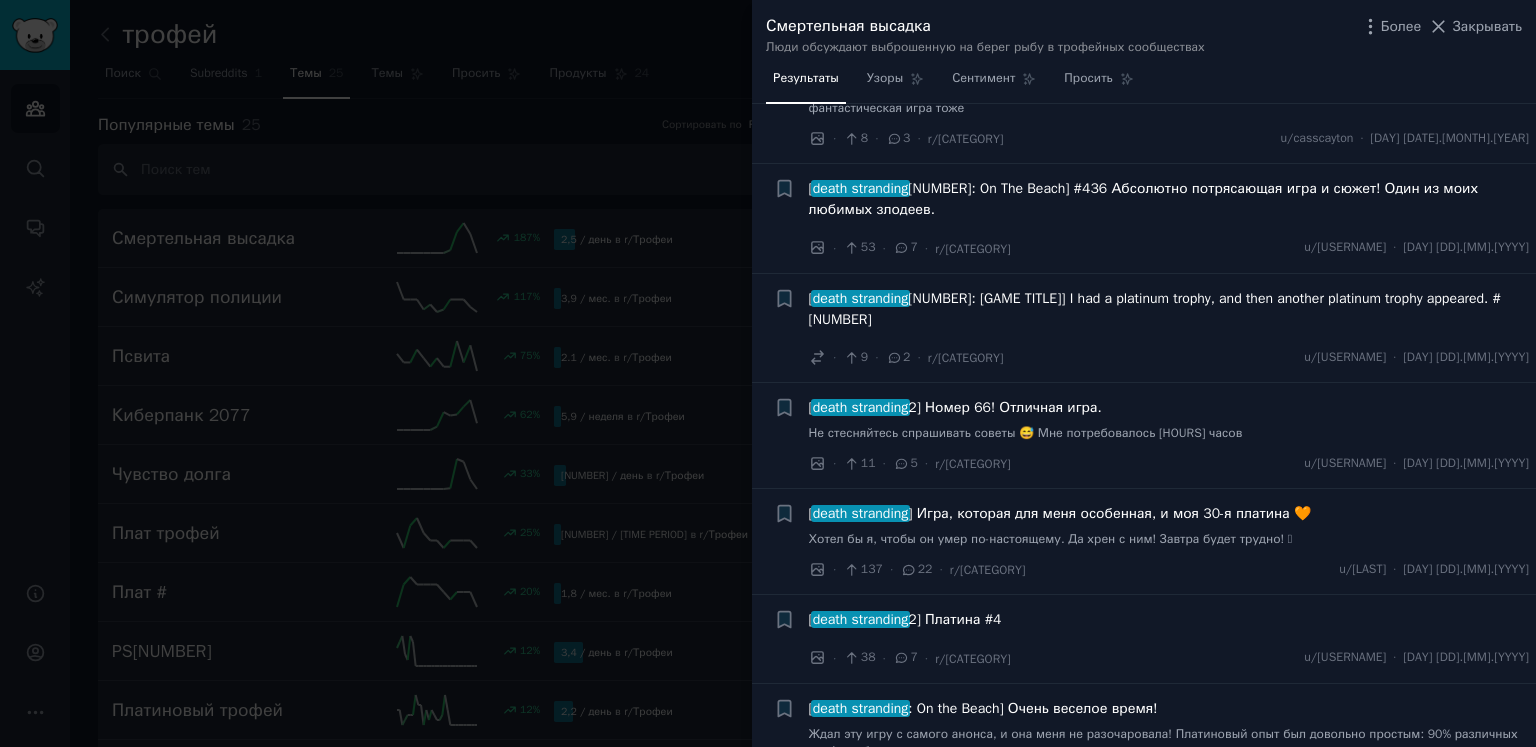 click at bounding box center [768, 373] 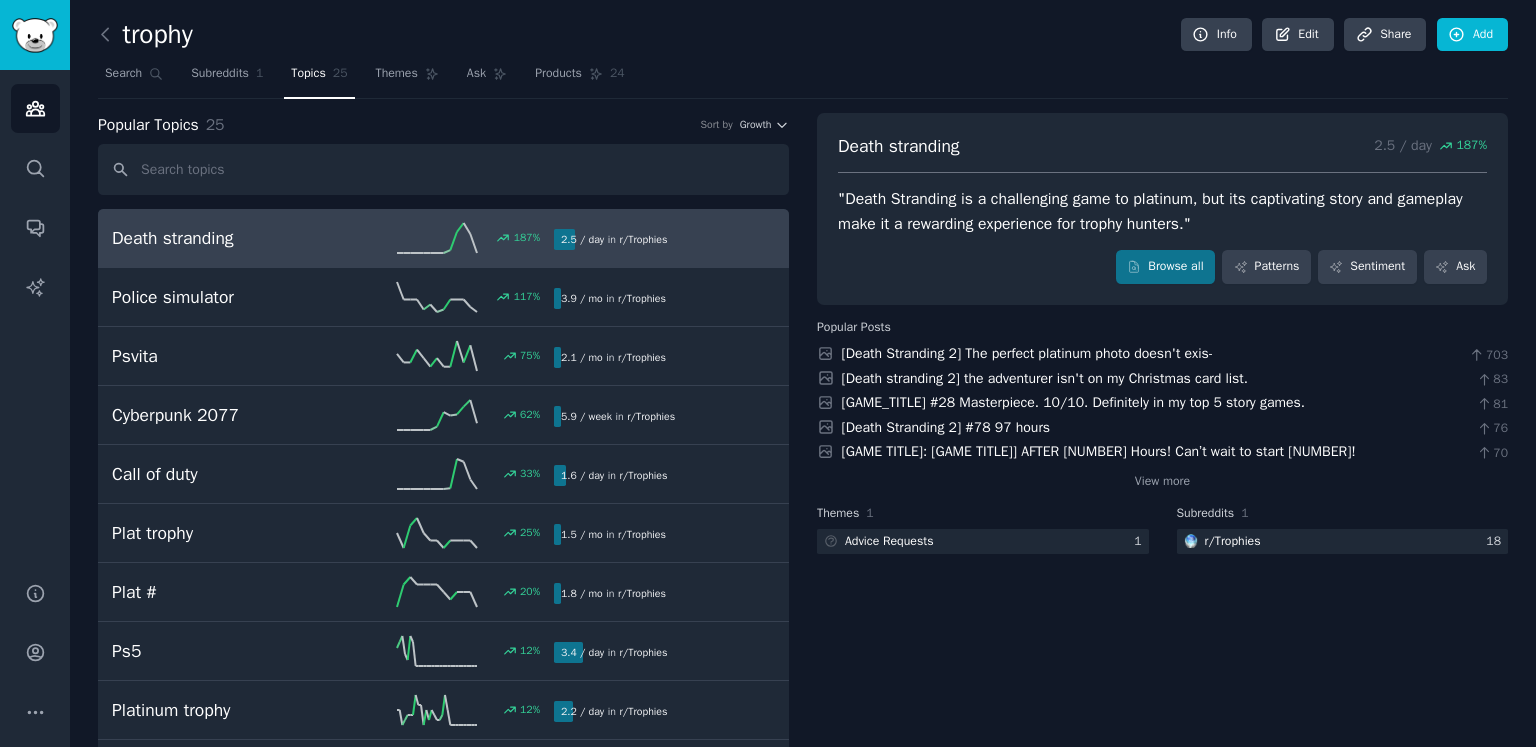 click on "Search Subreddits 1 Topics 25 Themes Ask Products 24" at bounding box center (803, 78) 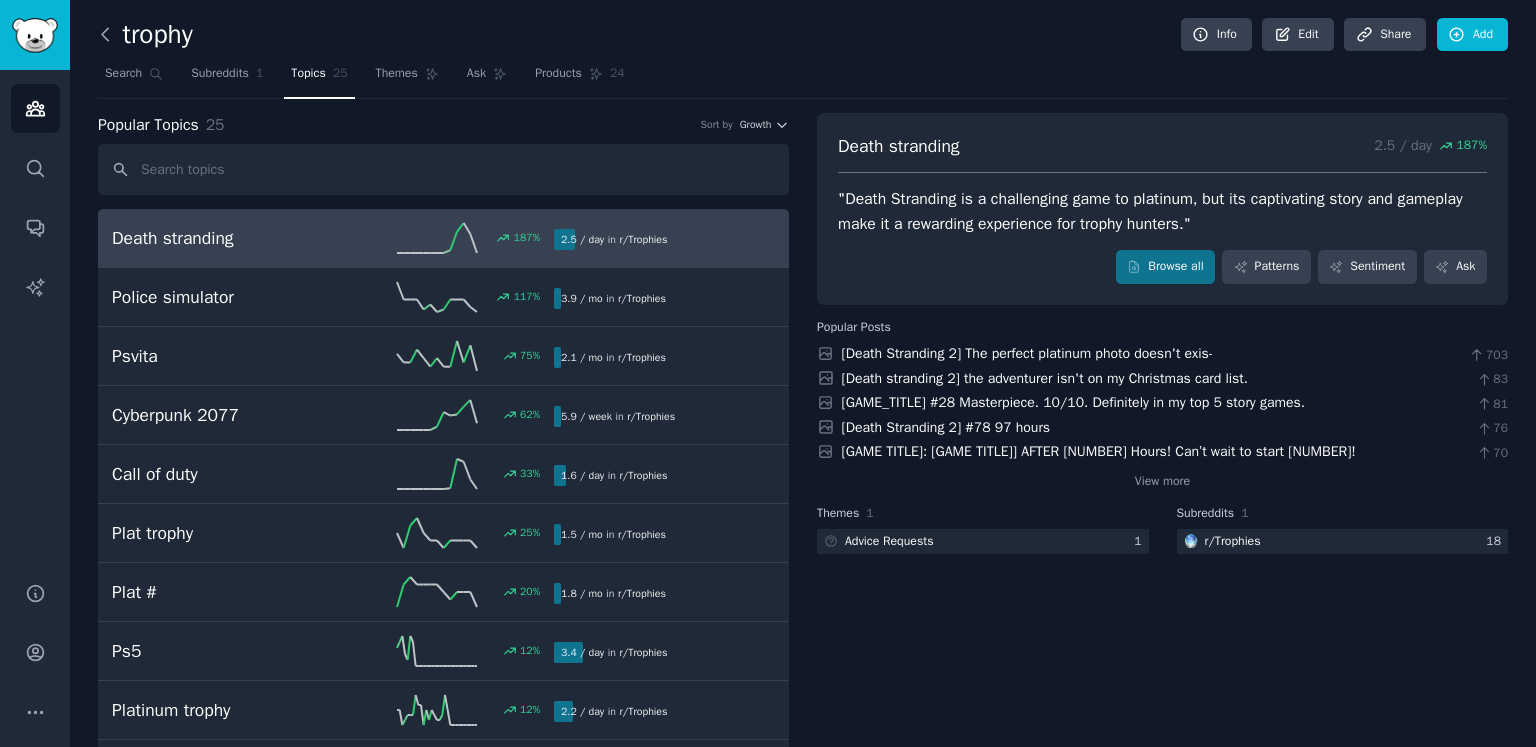 click 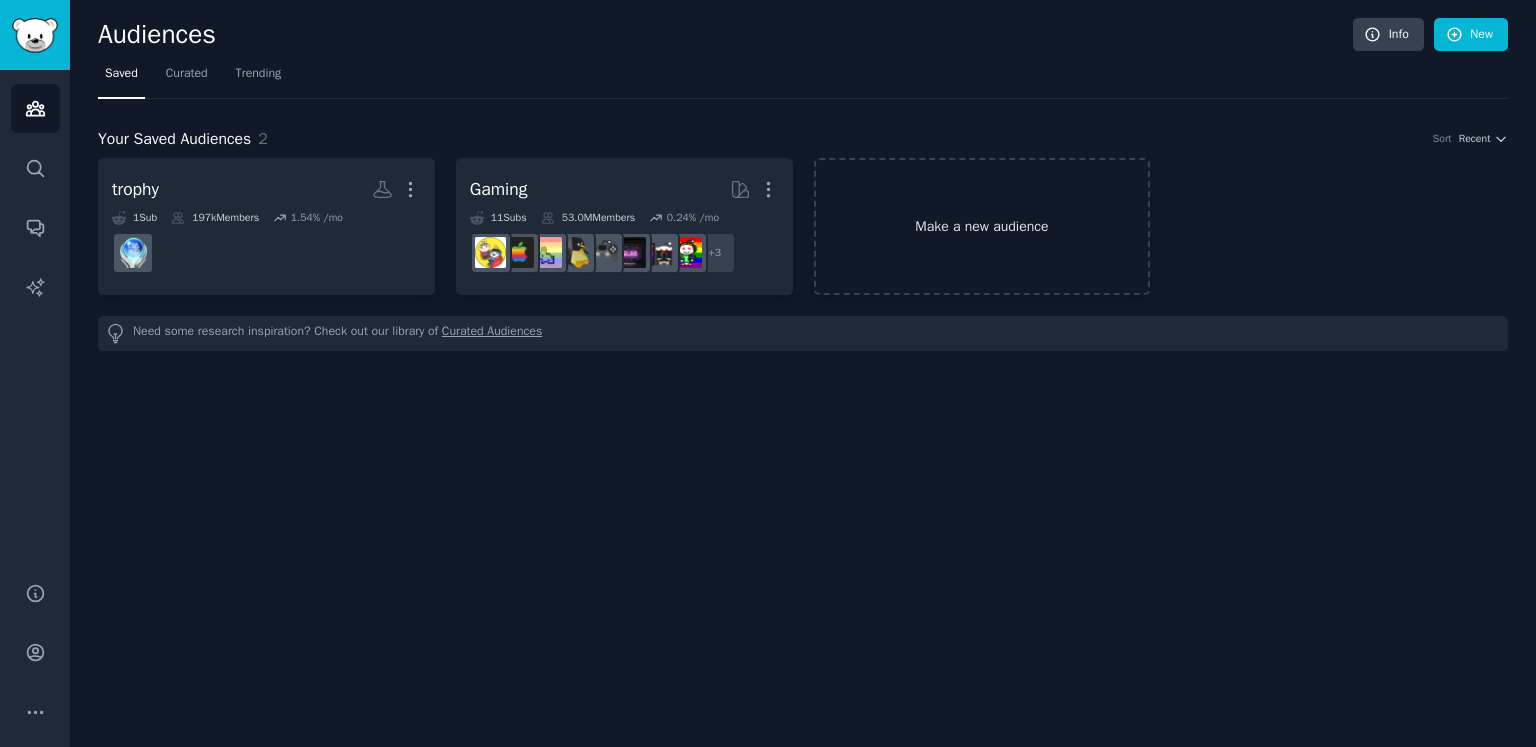 click on "Make a new audience" at bounding box center (982, 226) 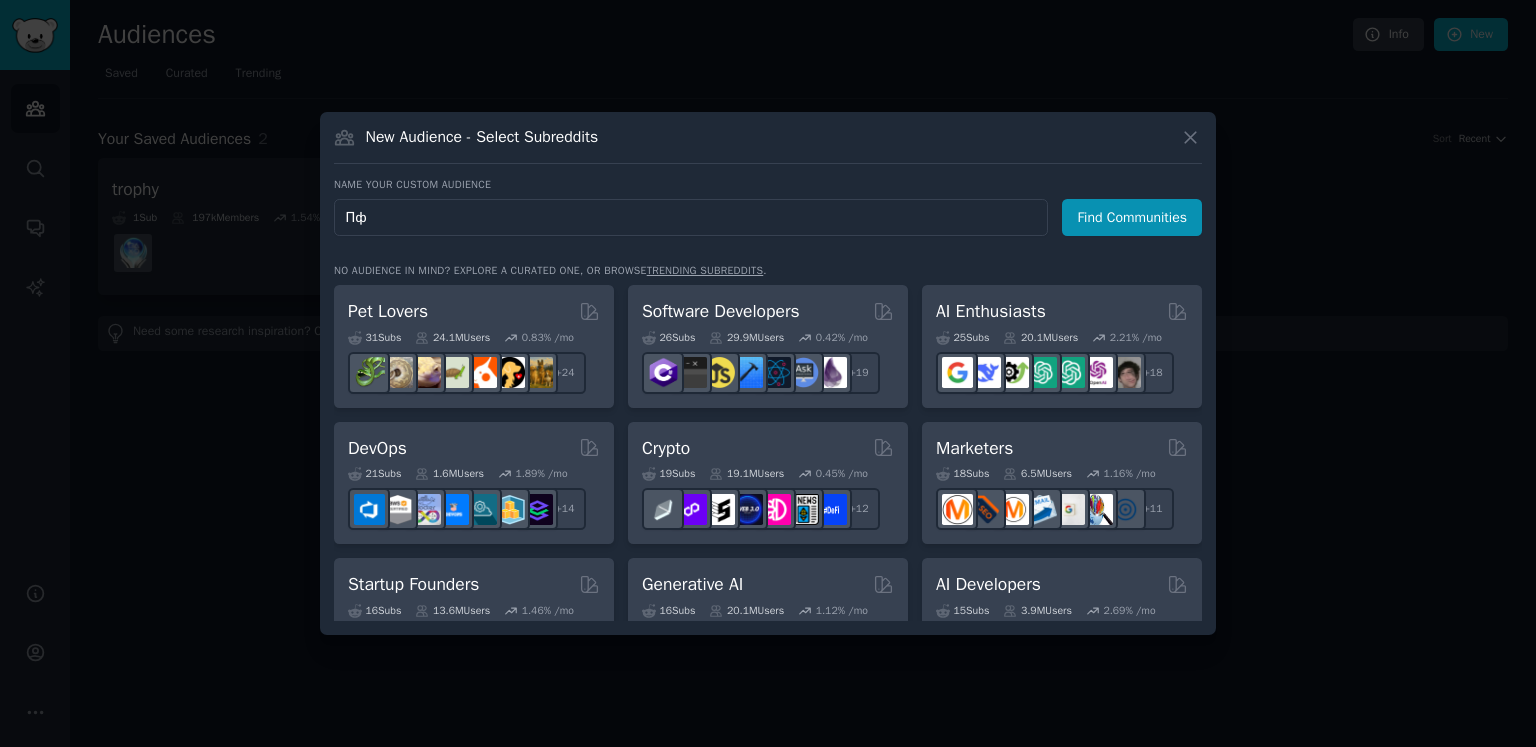 type on "П" 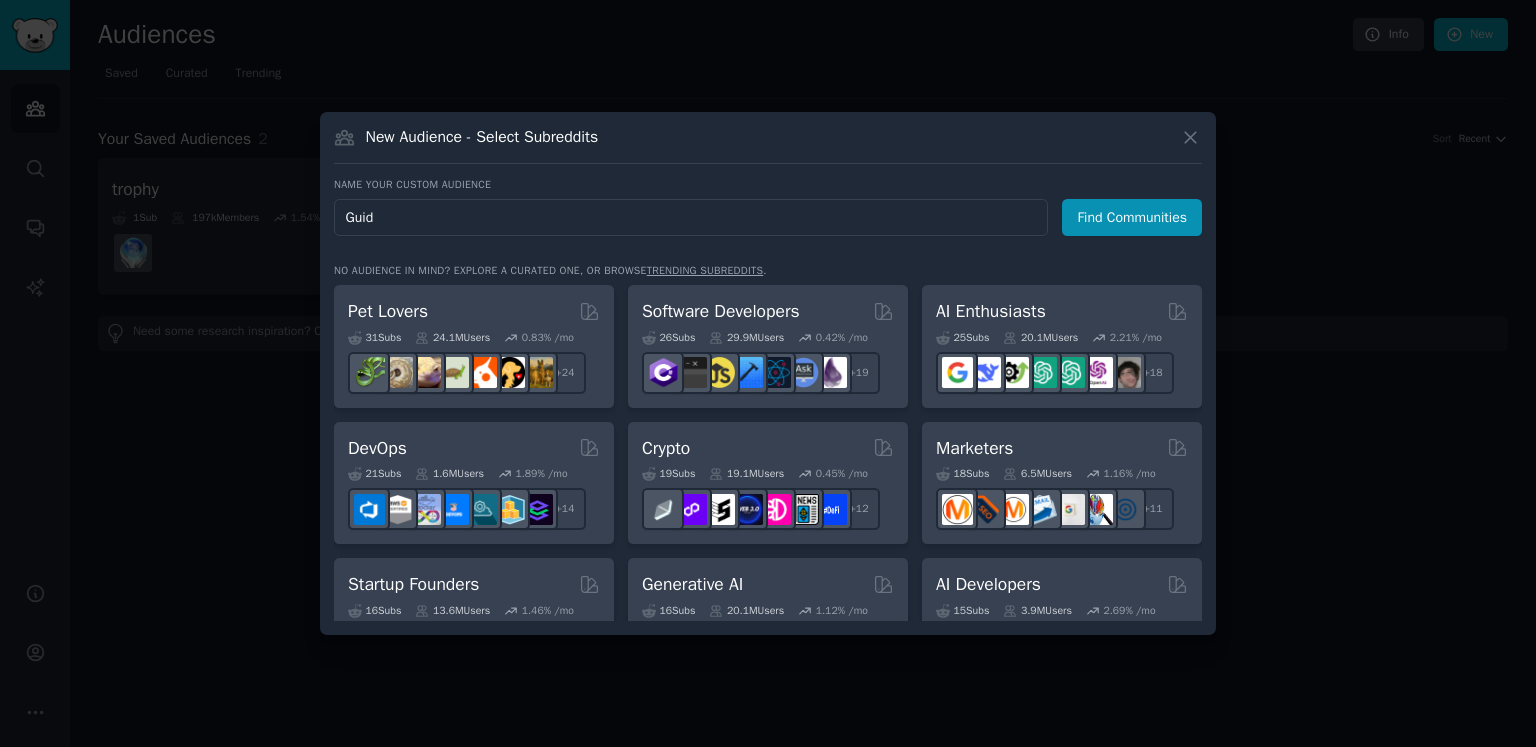 type on "Guide" 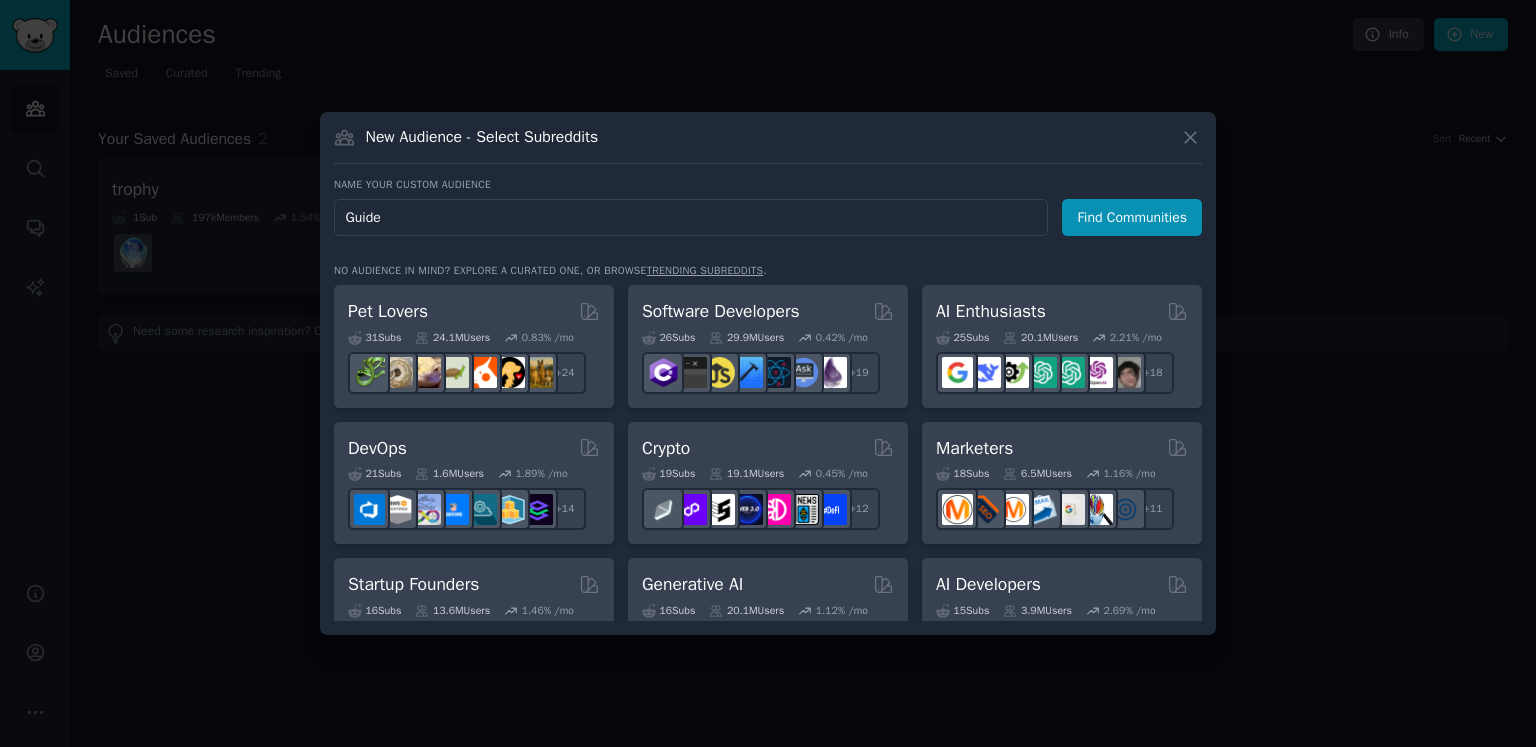 click on "Find Communities" at bounding box center [1132, 217] 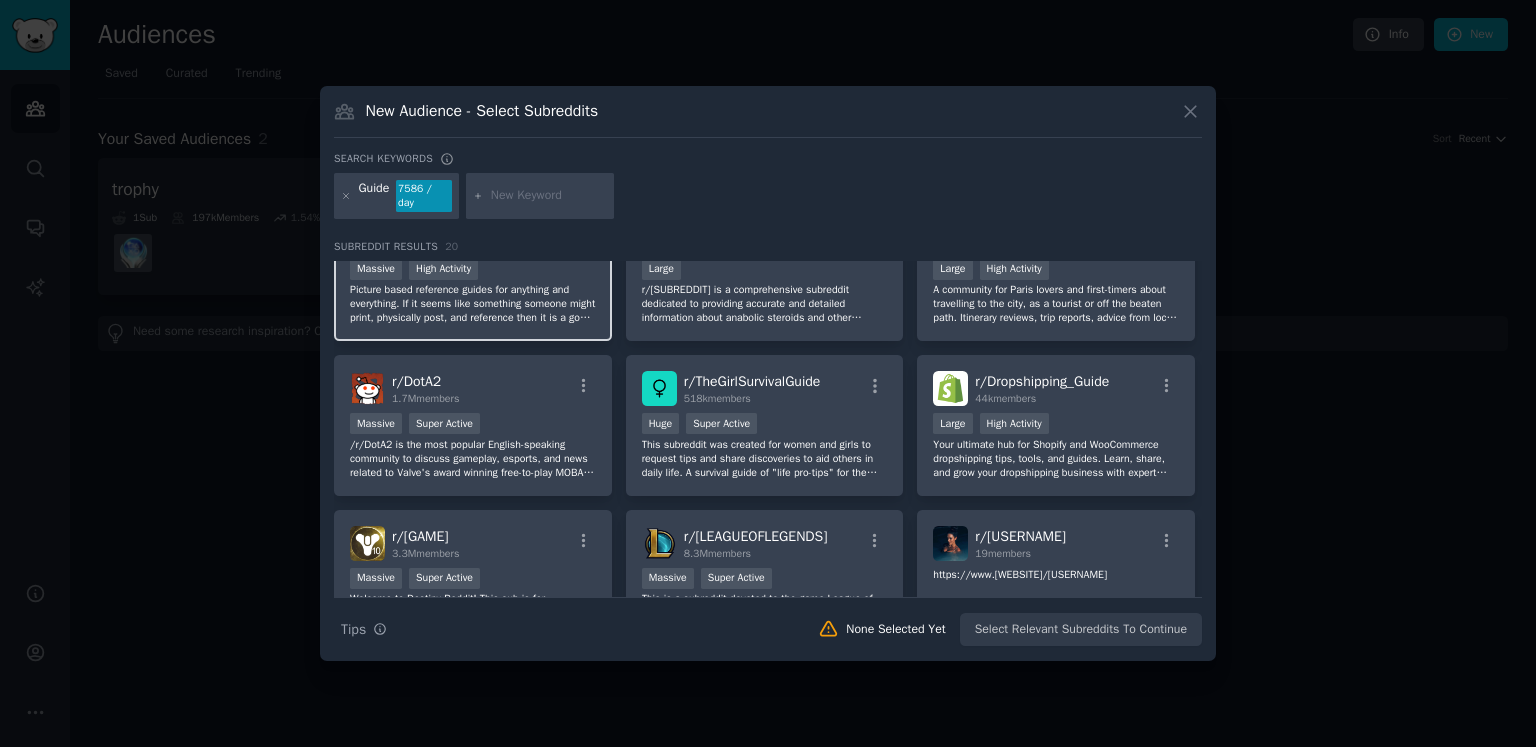 scroll, scrollTop: 0, scrollLeft: 0, axis: both 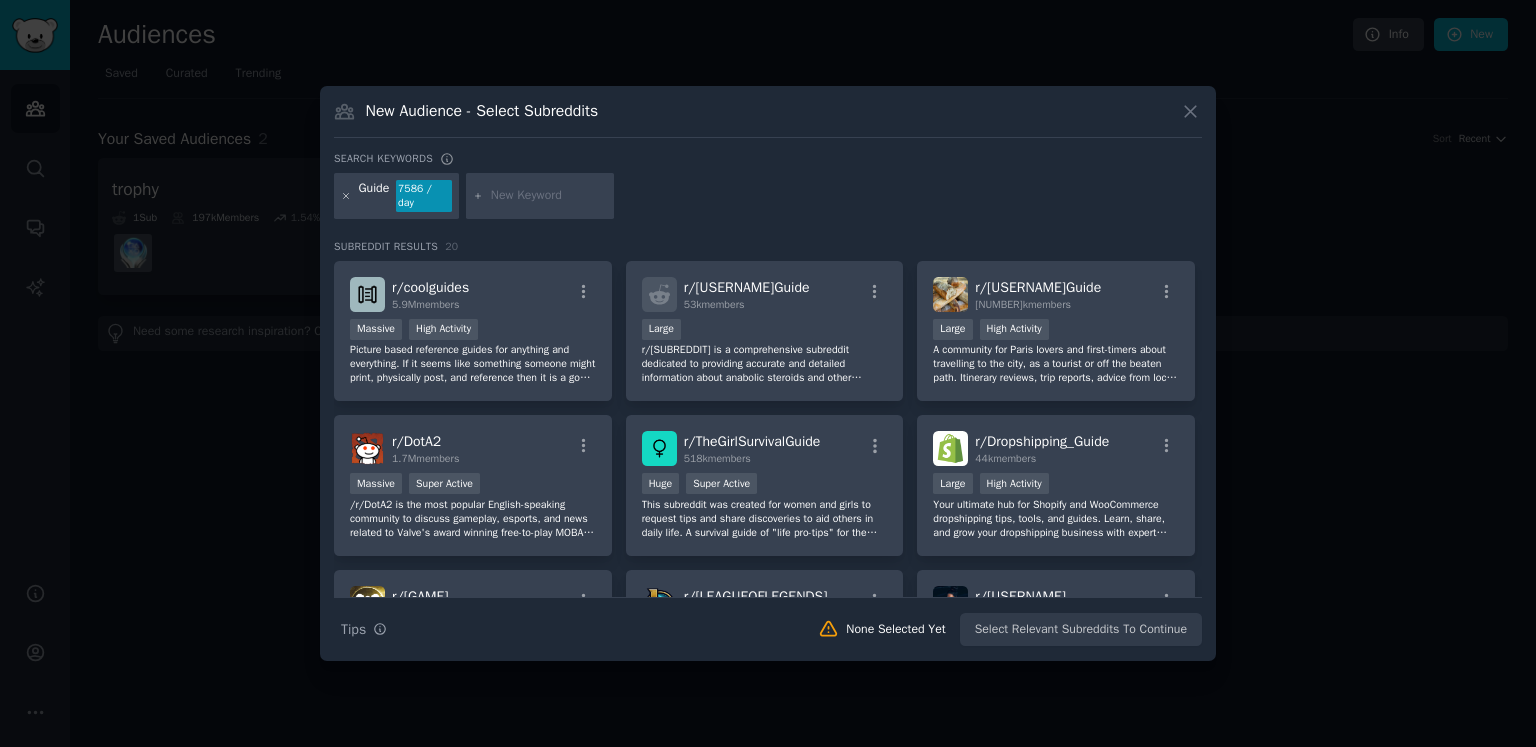 click 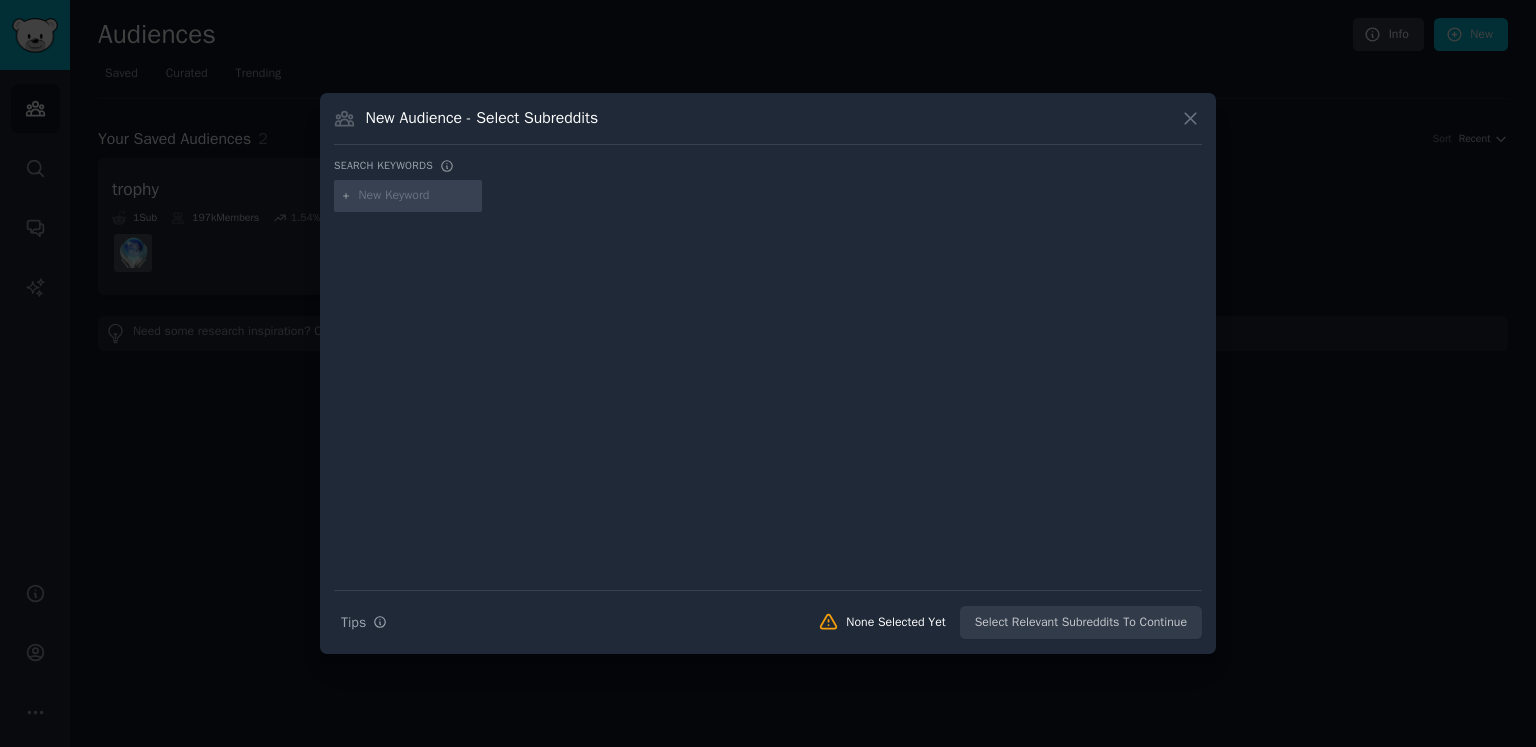 click at bounding box center [417, 196] 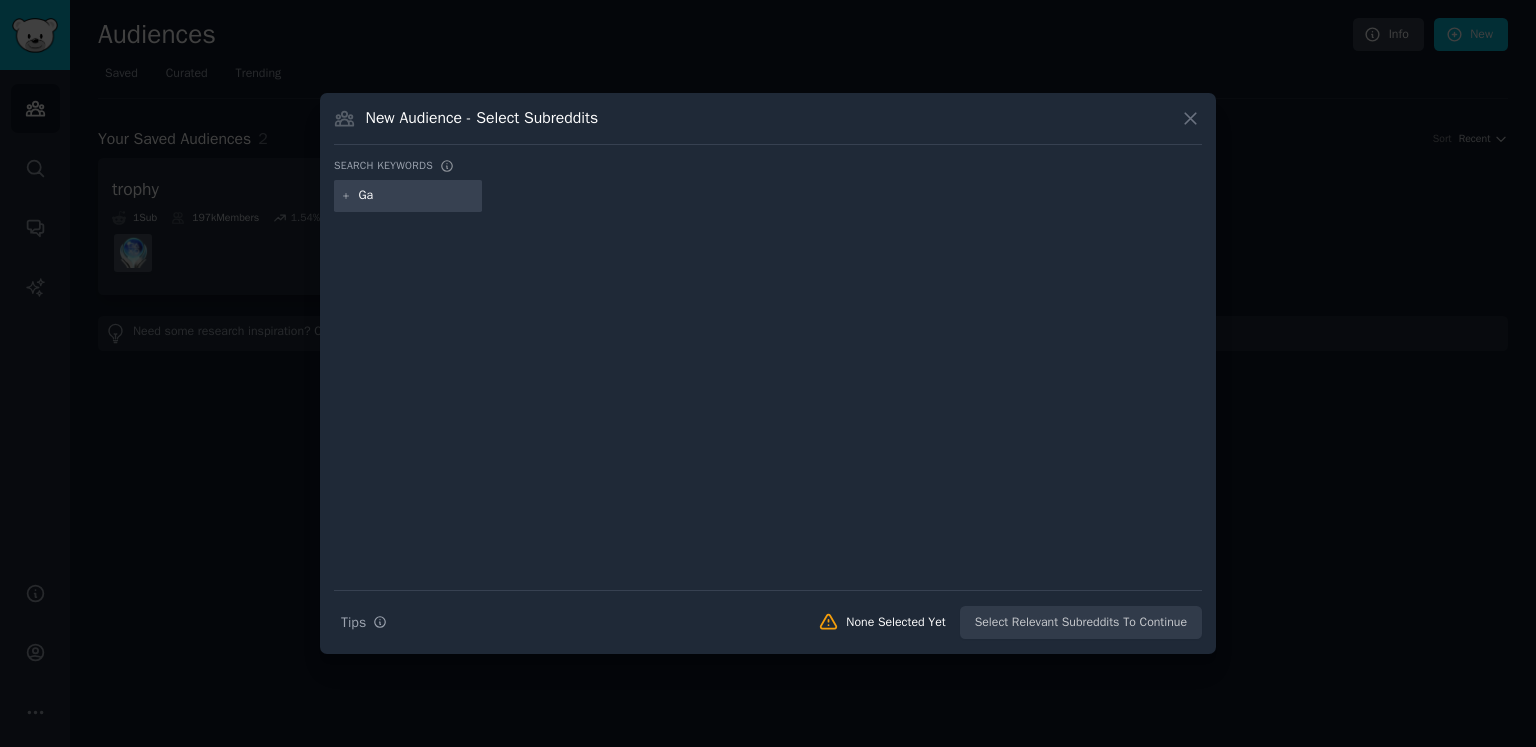 type on "G" 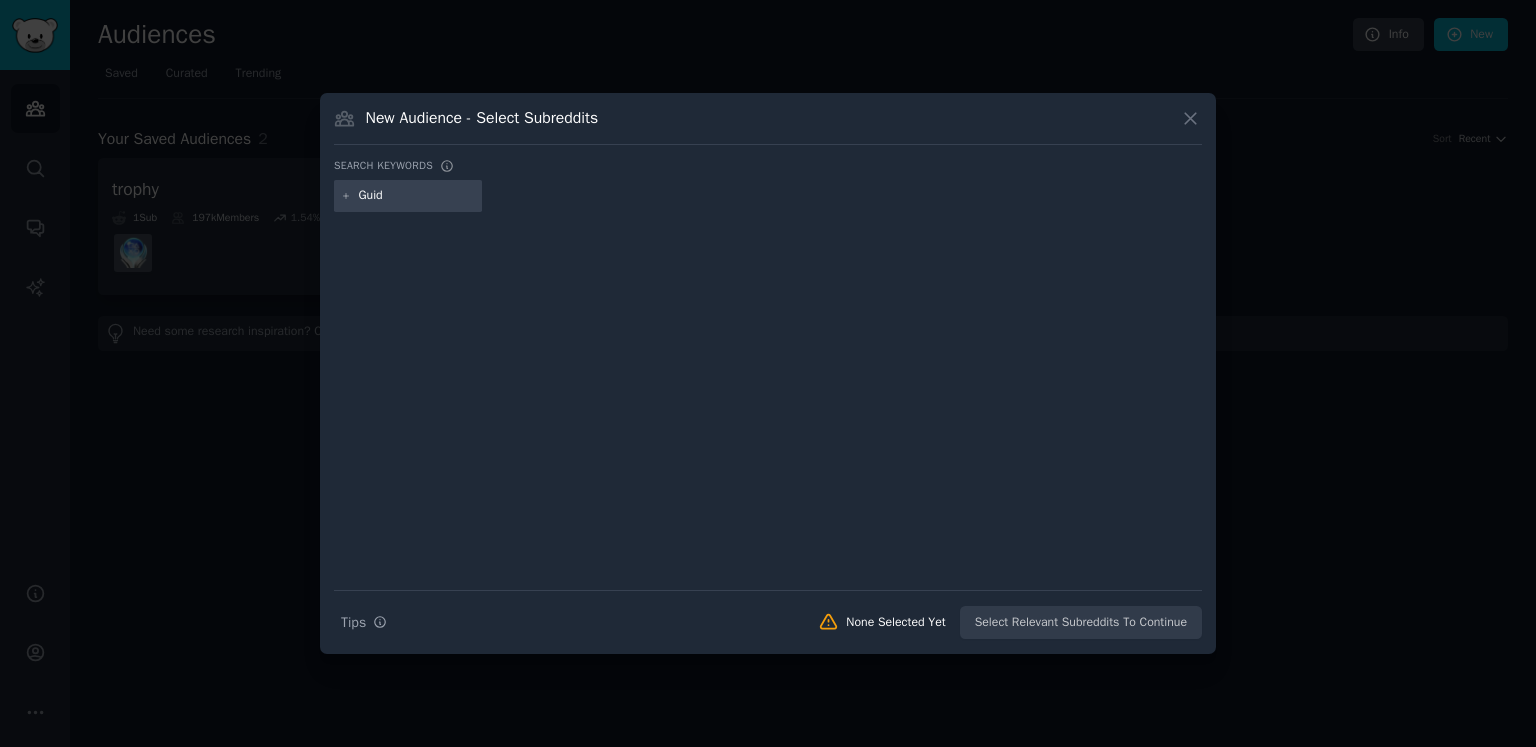 type on "Guide" 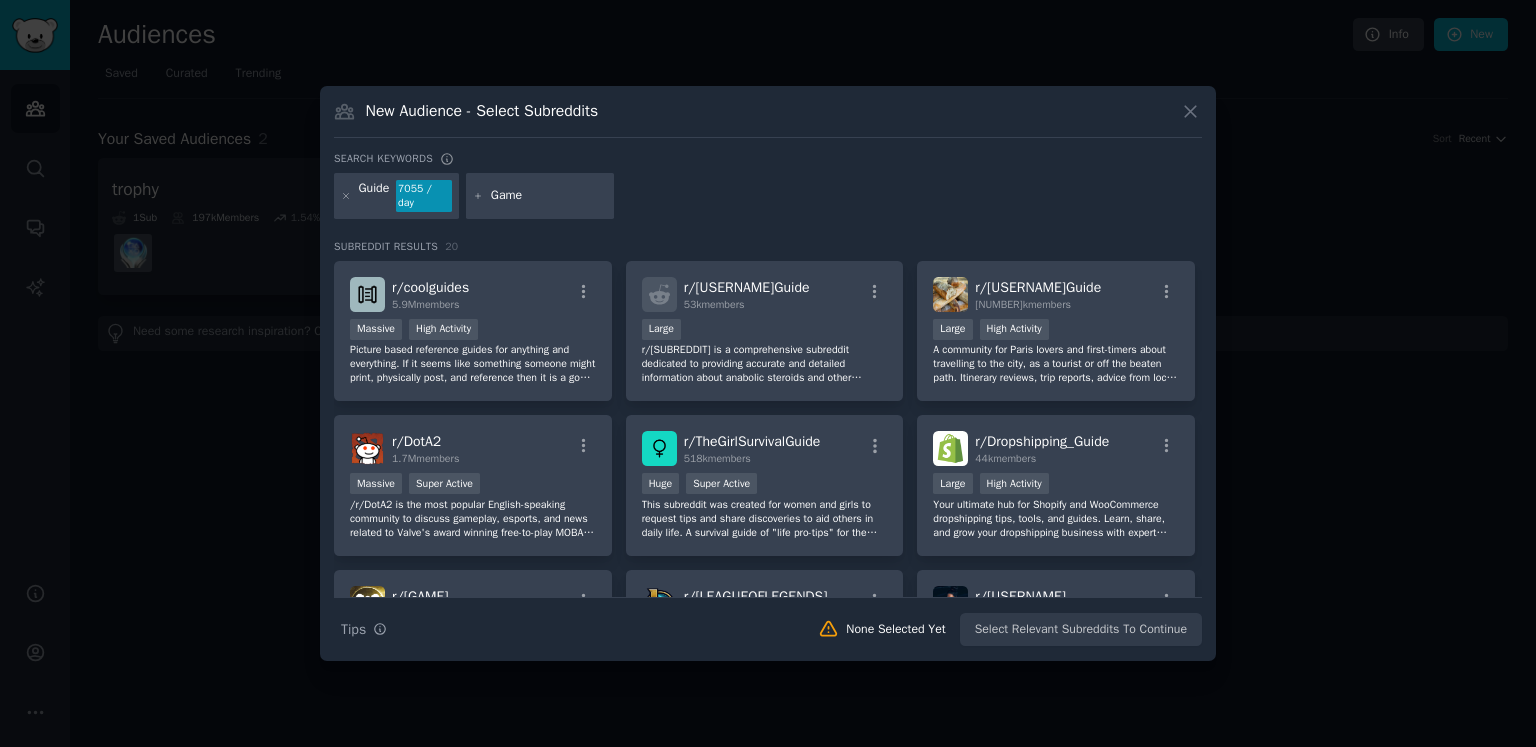 type on "Games" 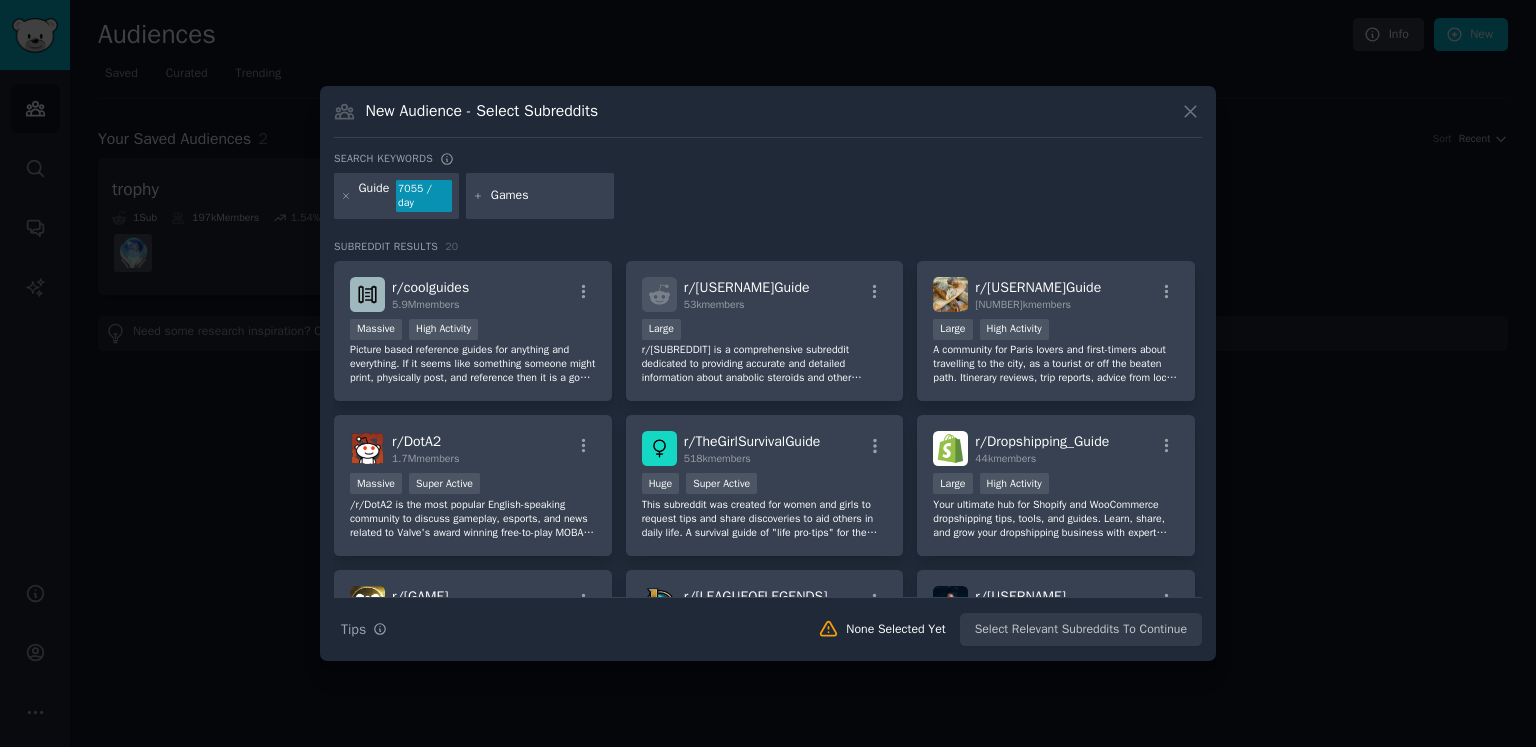 type 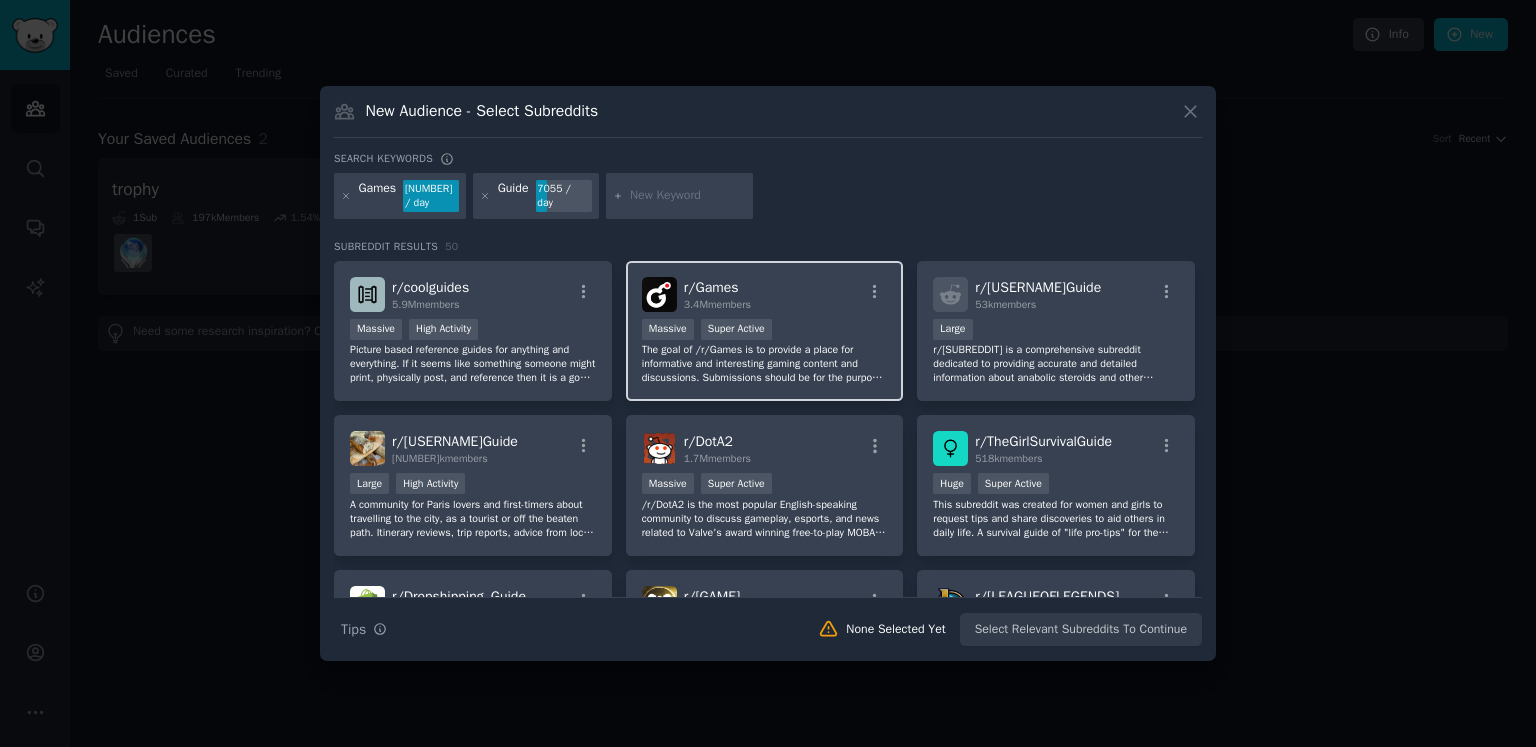 click on "r/ Games" at bounding box center [711, 287] 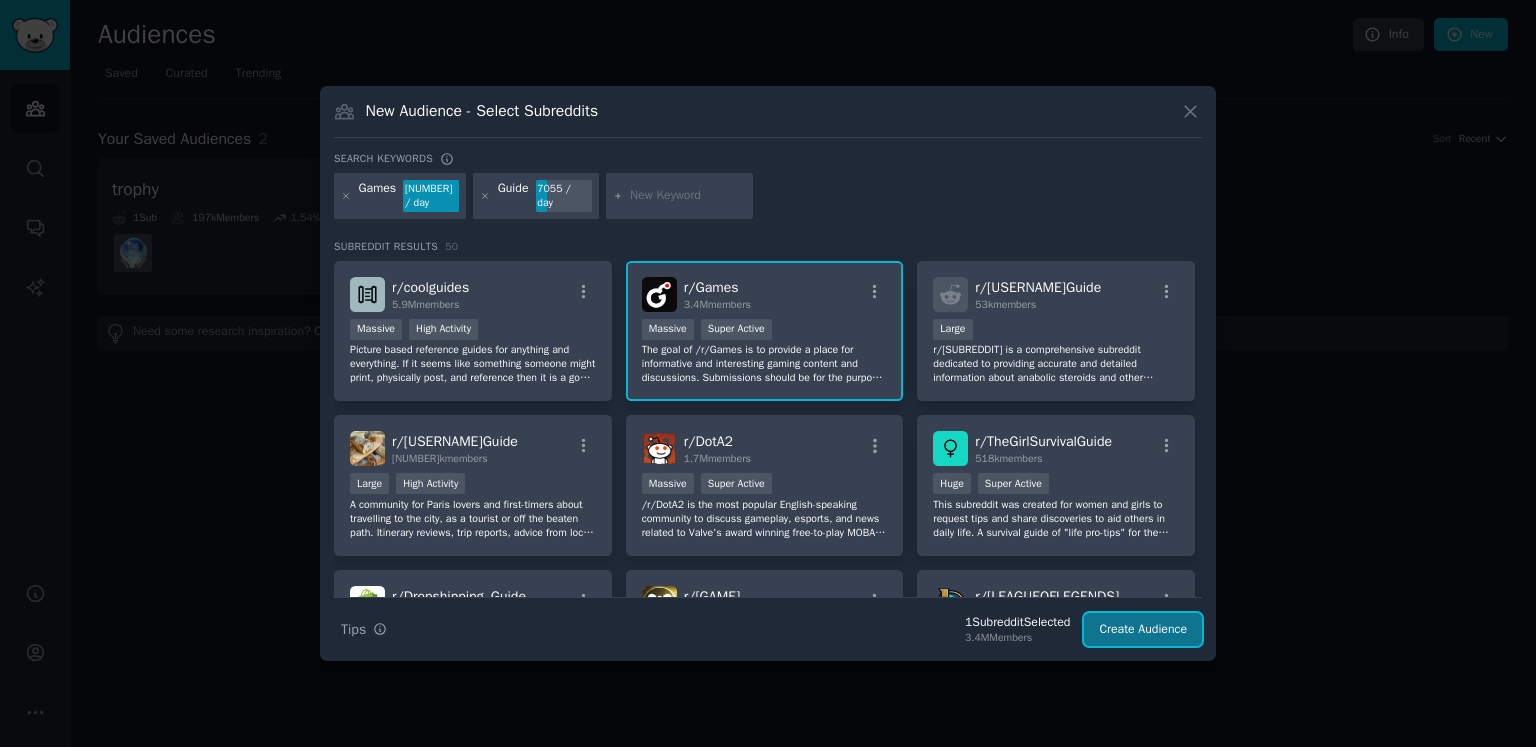 click on "Create Audience" at bounding box center (1143, 630) 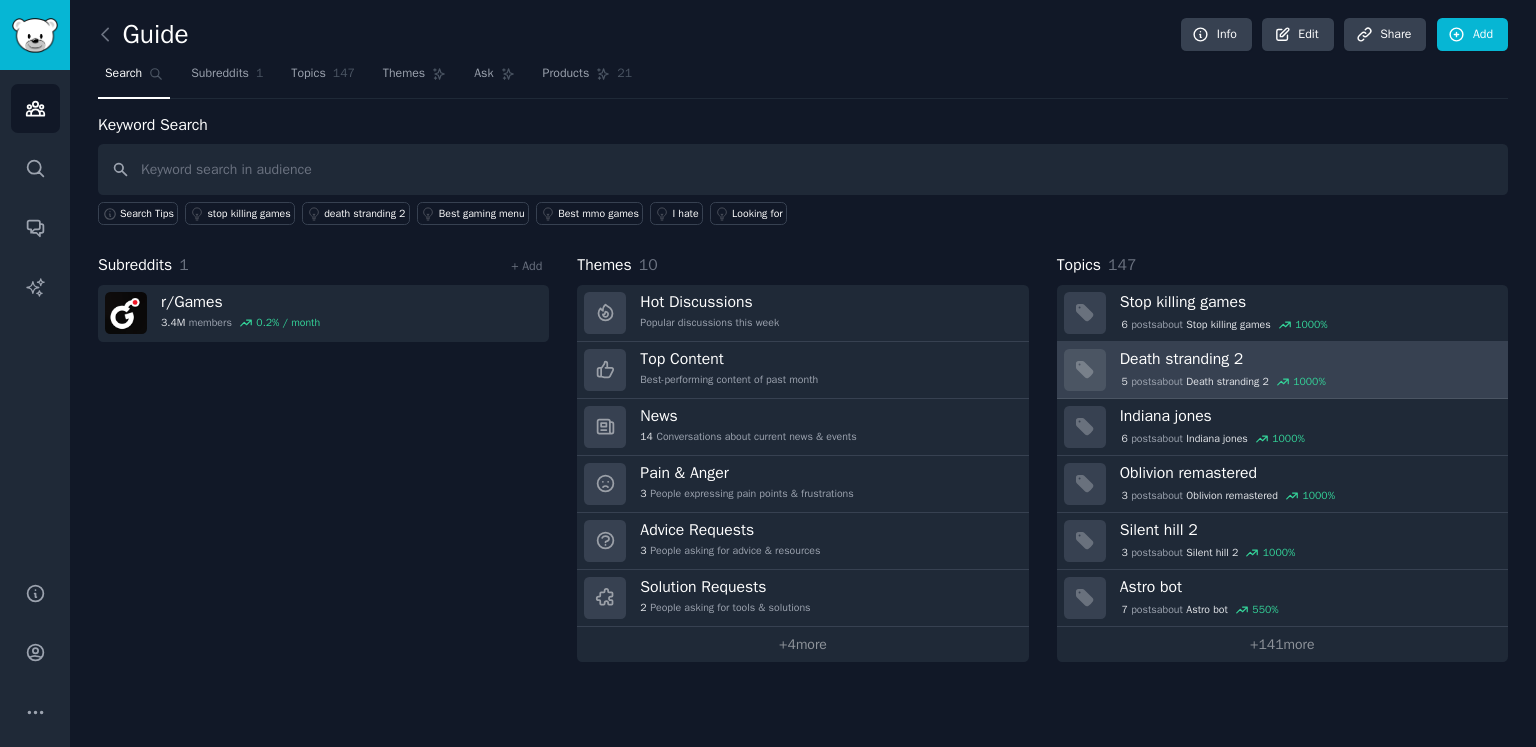 click on "Death stranding 2" at bounding box center (1307, 359) 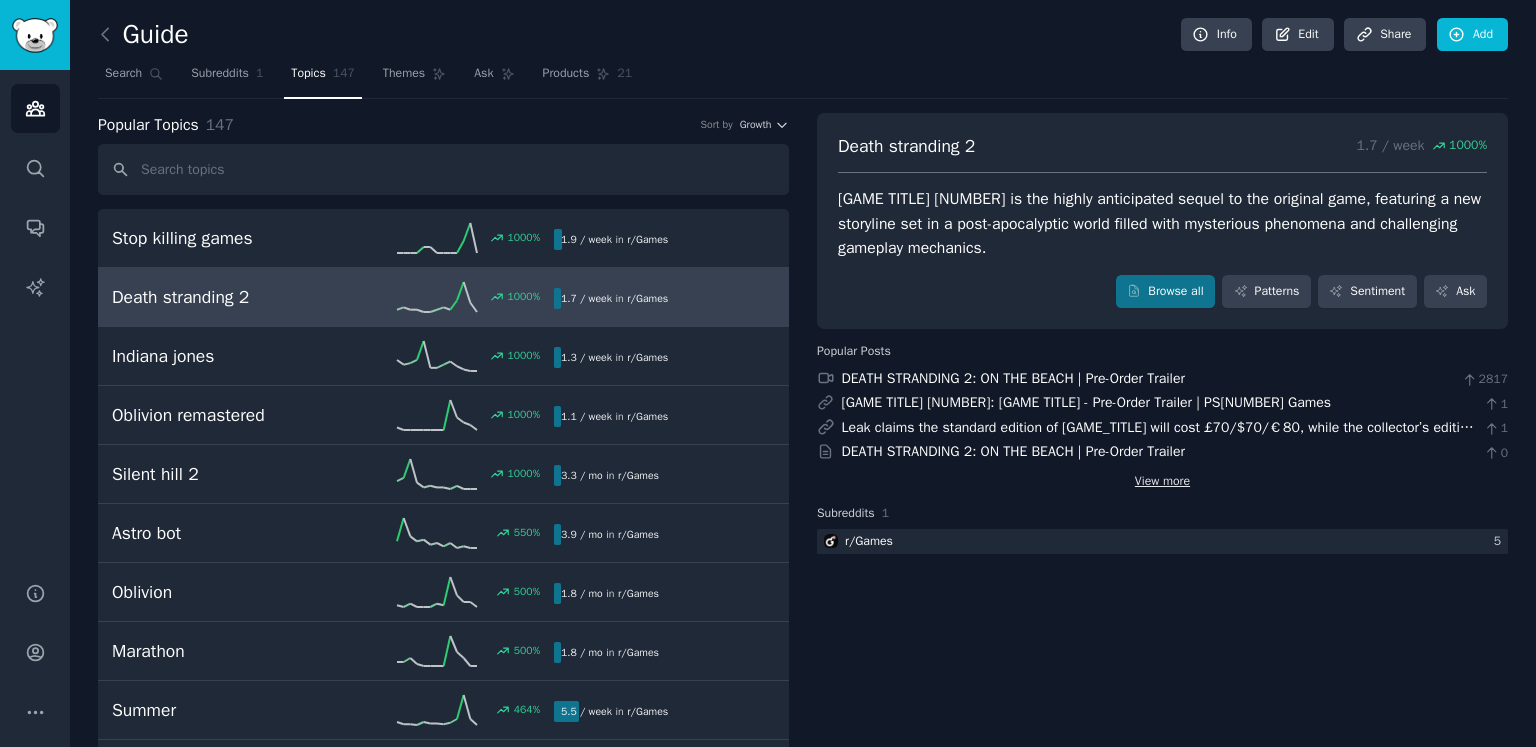 click on "View more" at bounding box center [1162, 482] 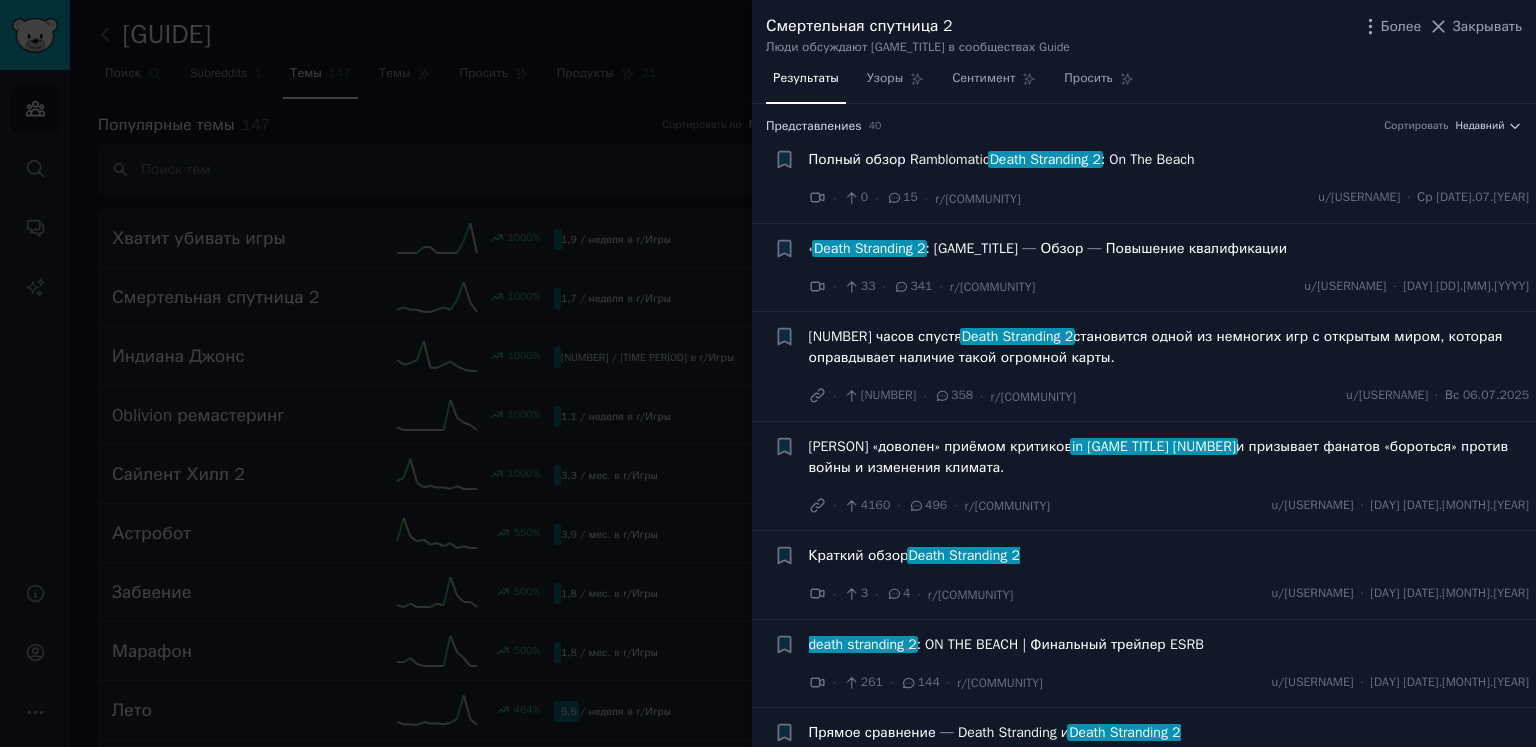 click on ": [GAME_TITLE] — Обзор — Повышение квалификации" at bounding box center (1106, 248) 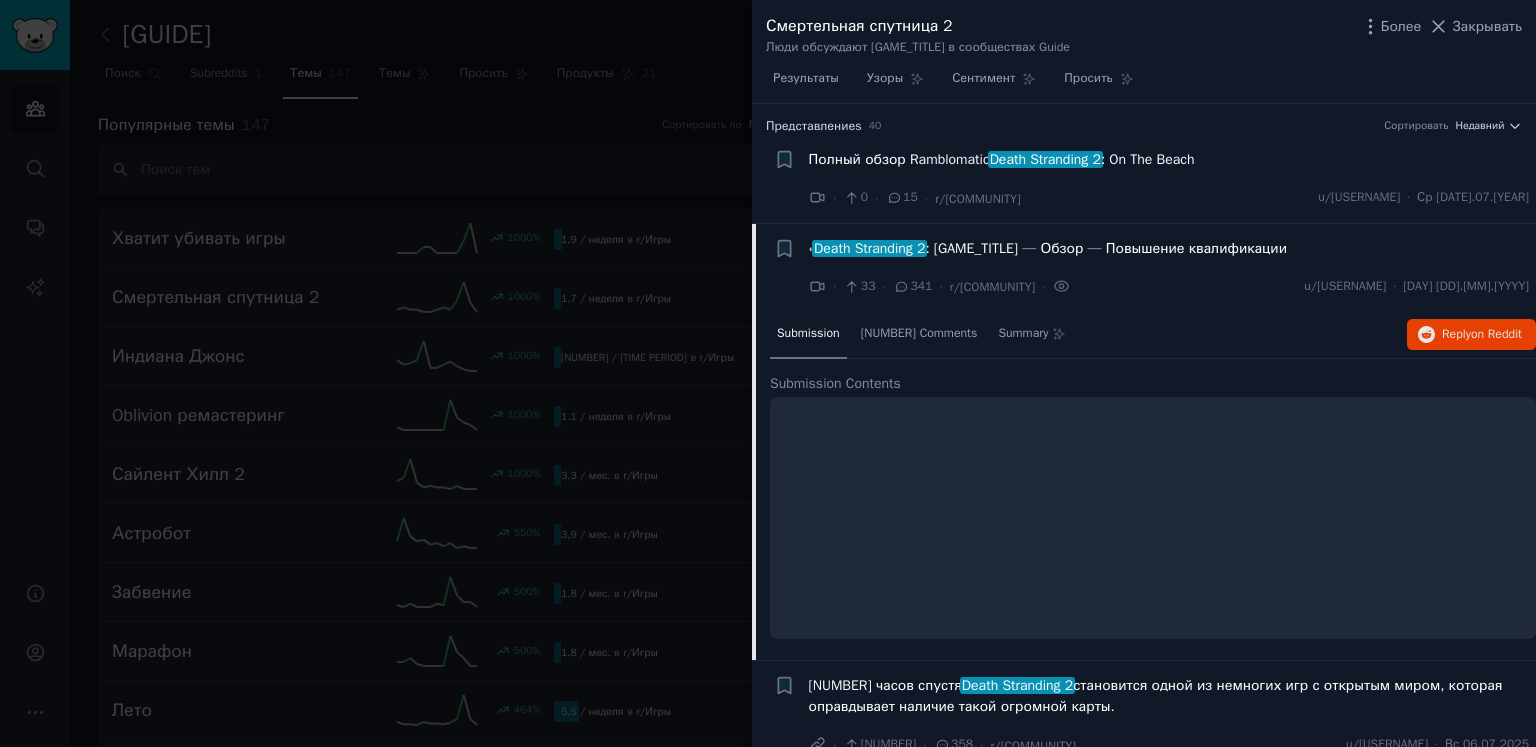 scroll, scrollTop: 120, scrollLeft: 0, axis: vertical 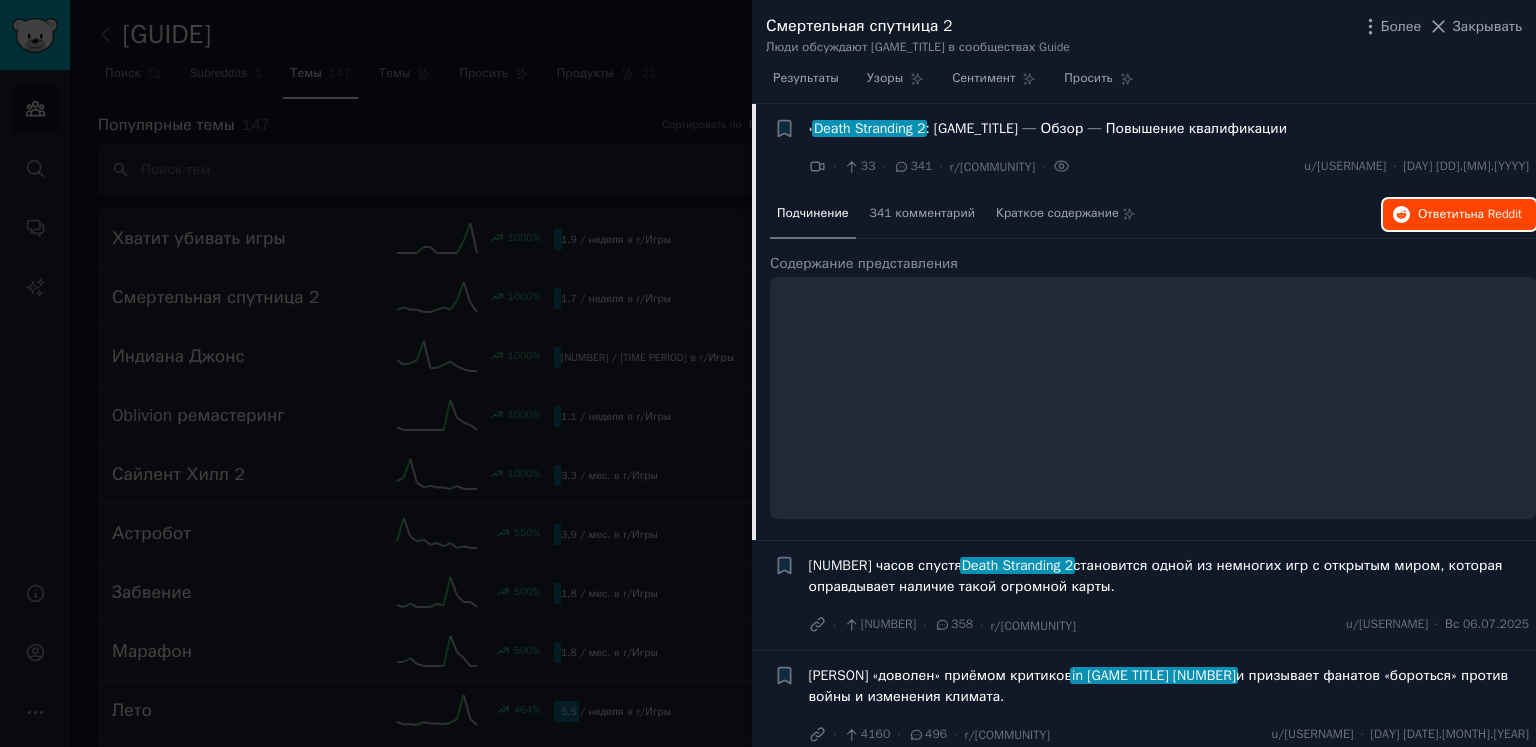 click on "Ответить  на Reddit" at bounding box center (1459, 215) 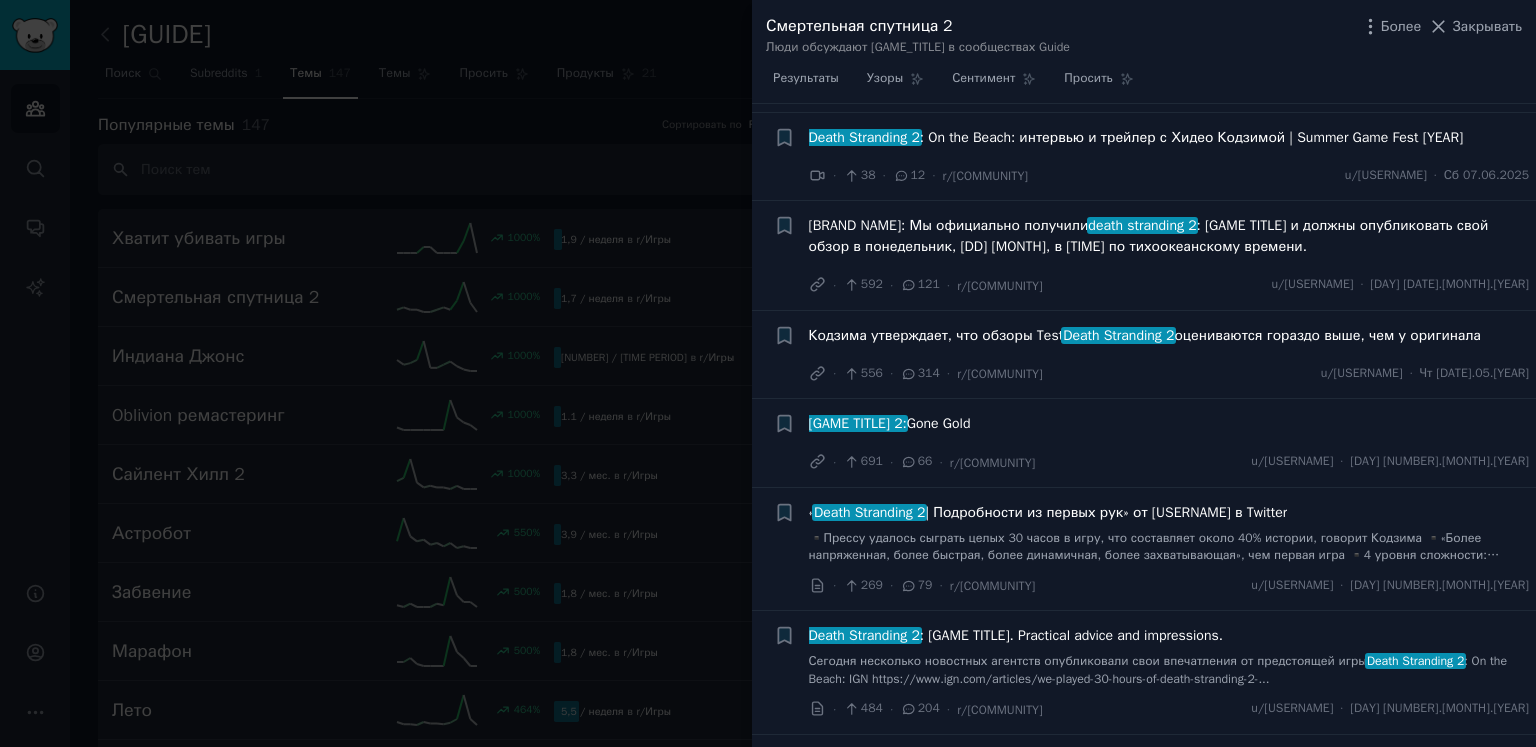 scroll, scrollTop: 2020, scrollLeft: 0, axis: vertical 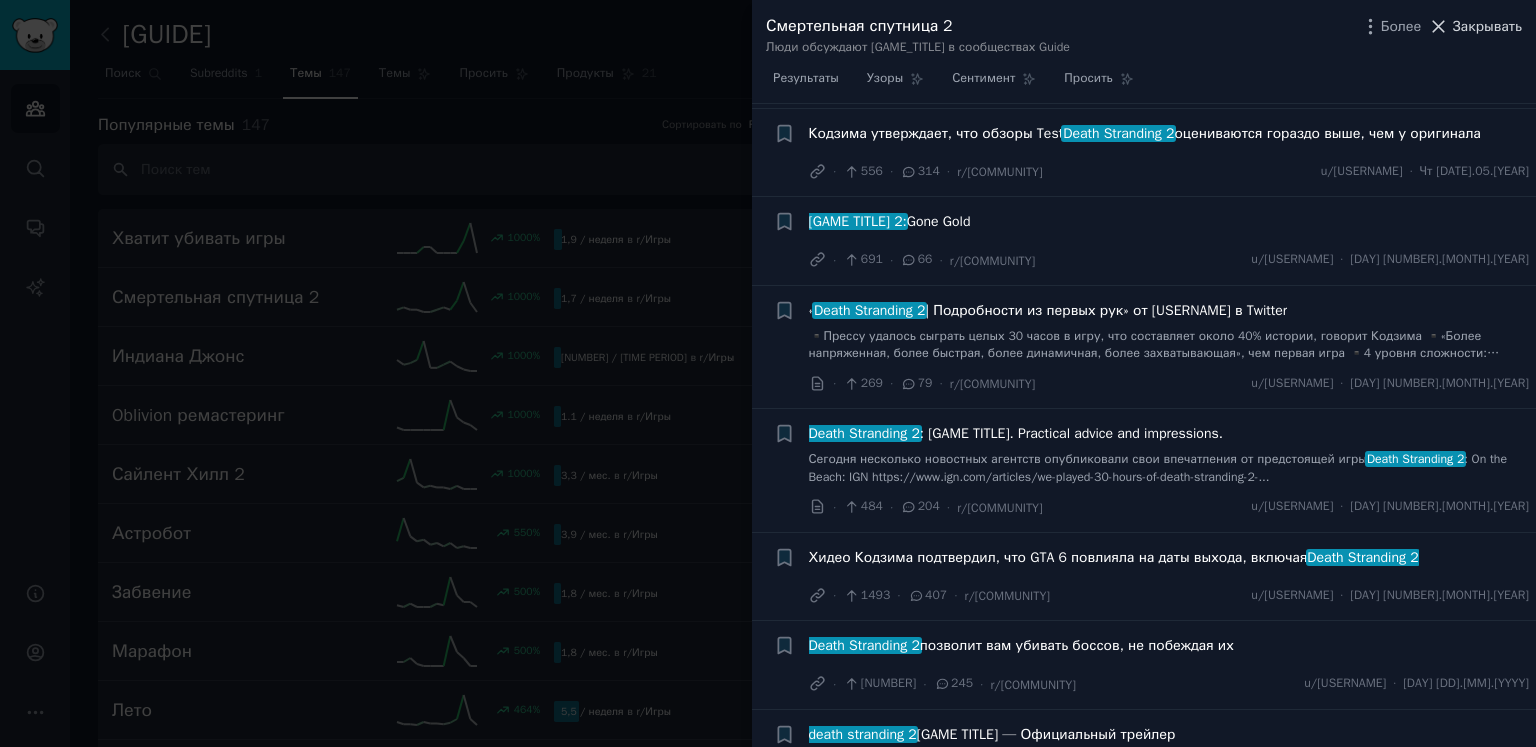 click on "Закрывать" at bounding box center (1487, 26) 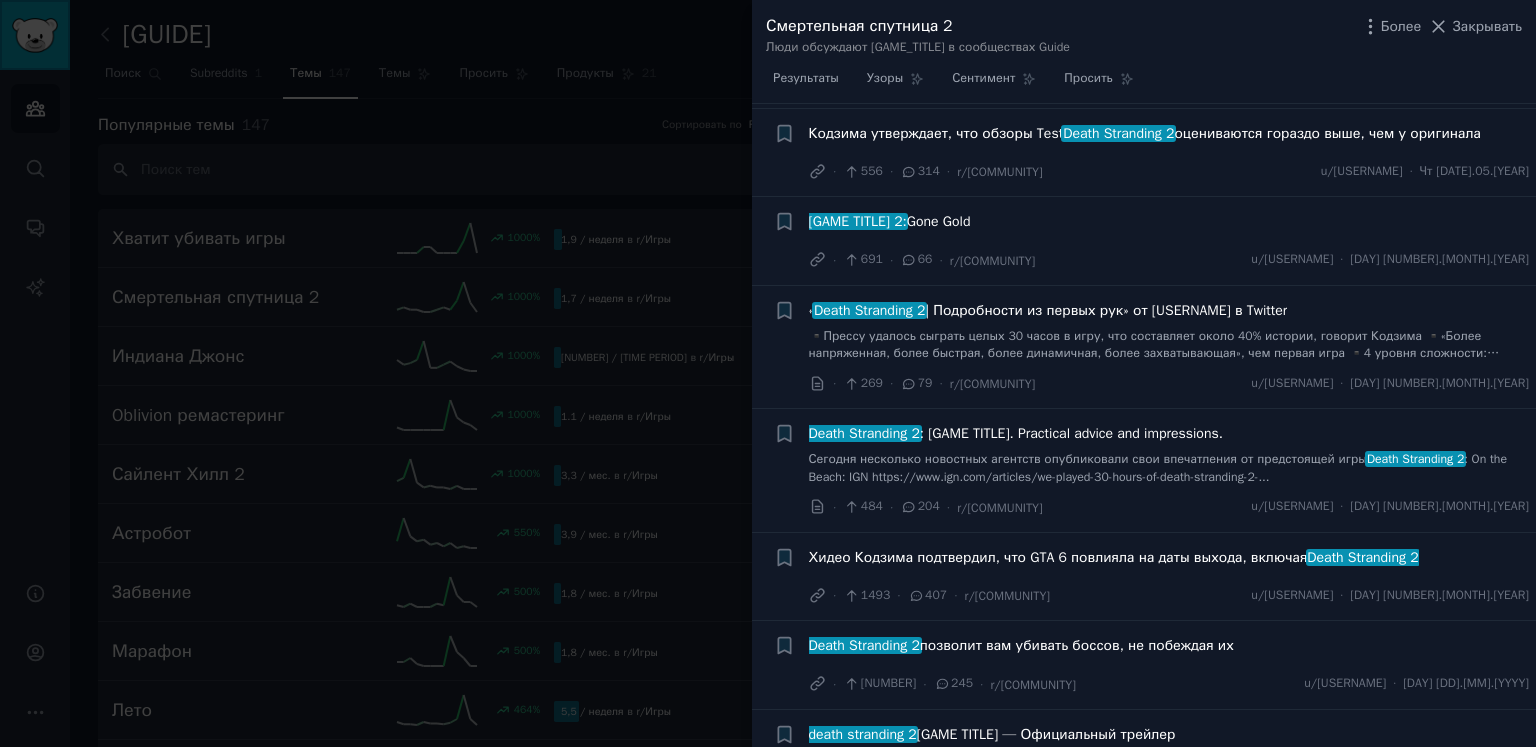 click at bounding box center (35, 35) 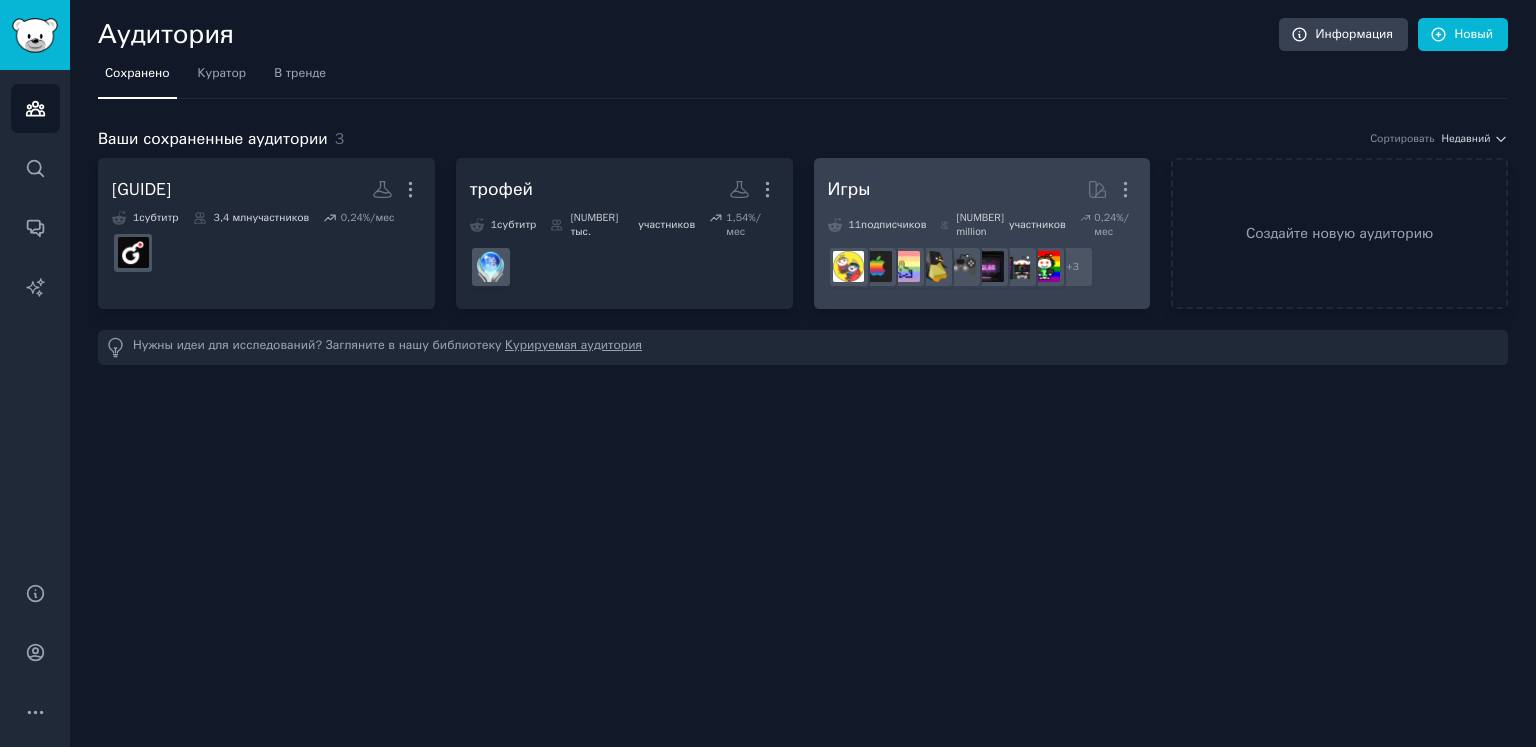 click on "Игры Более" at bounding box center [982, 189] 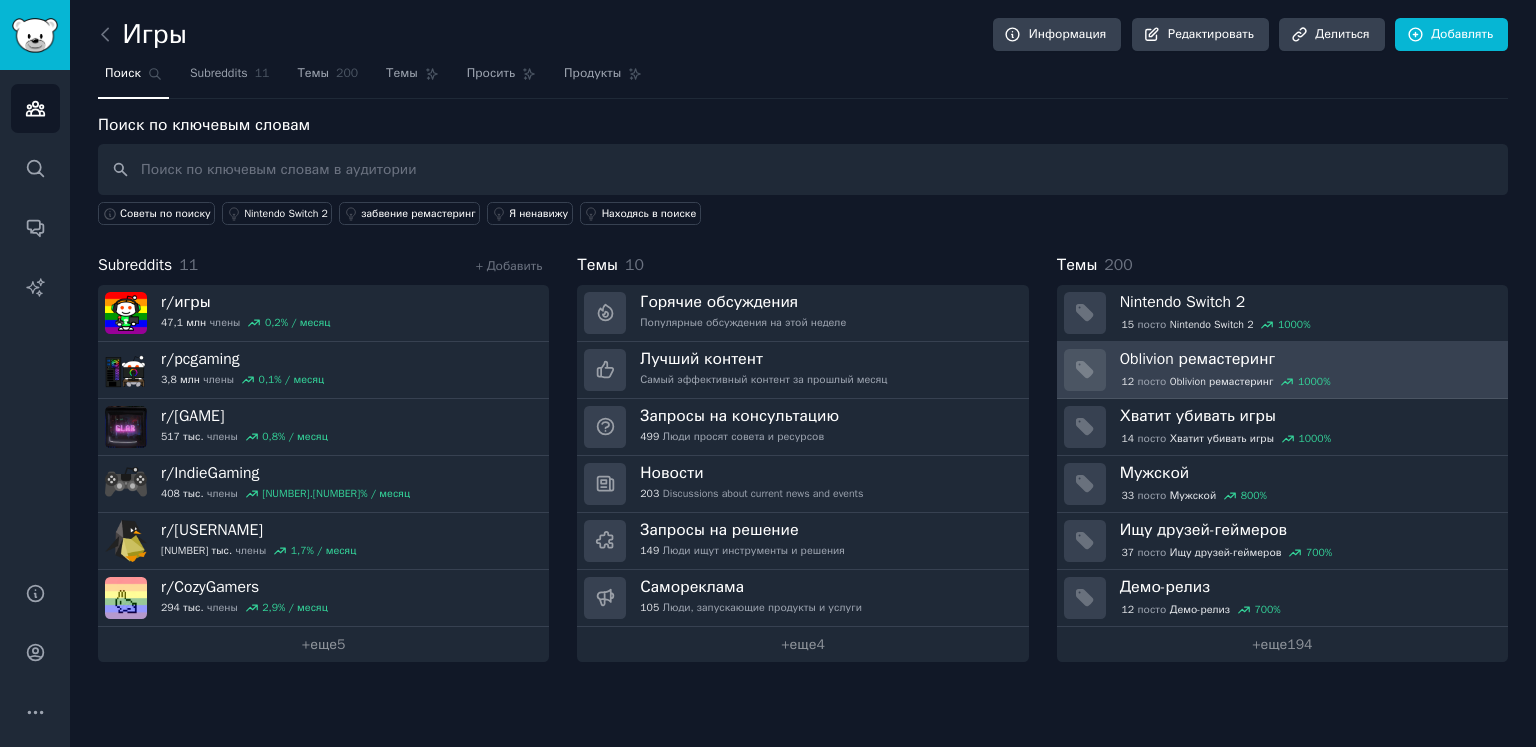 click on "Oblivion ремастеринг" at bounding box center (1198, 359) 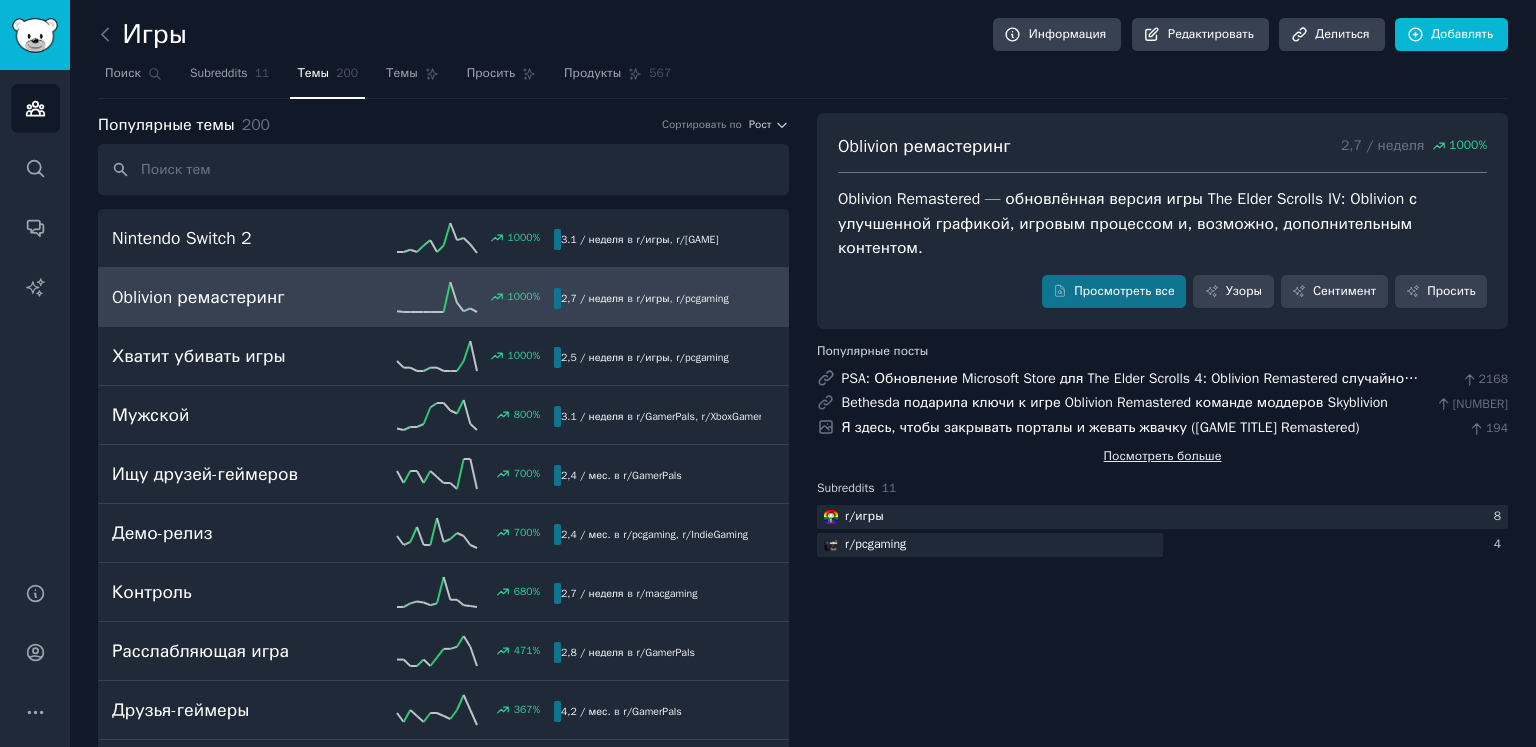 click on "Посмотреть больше" at bounding box center [1163, 456] 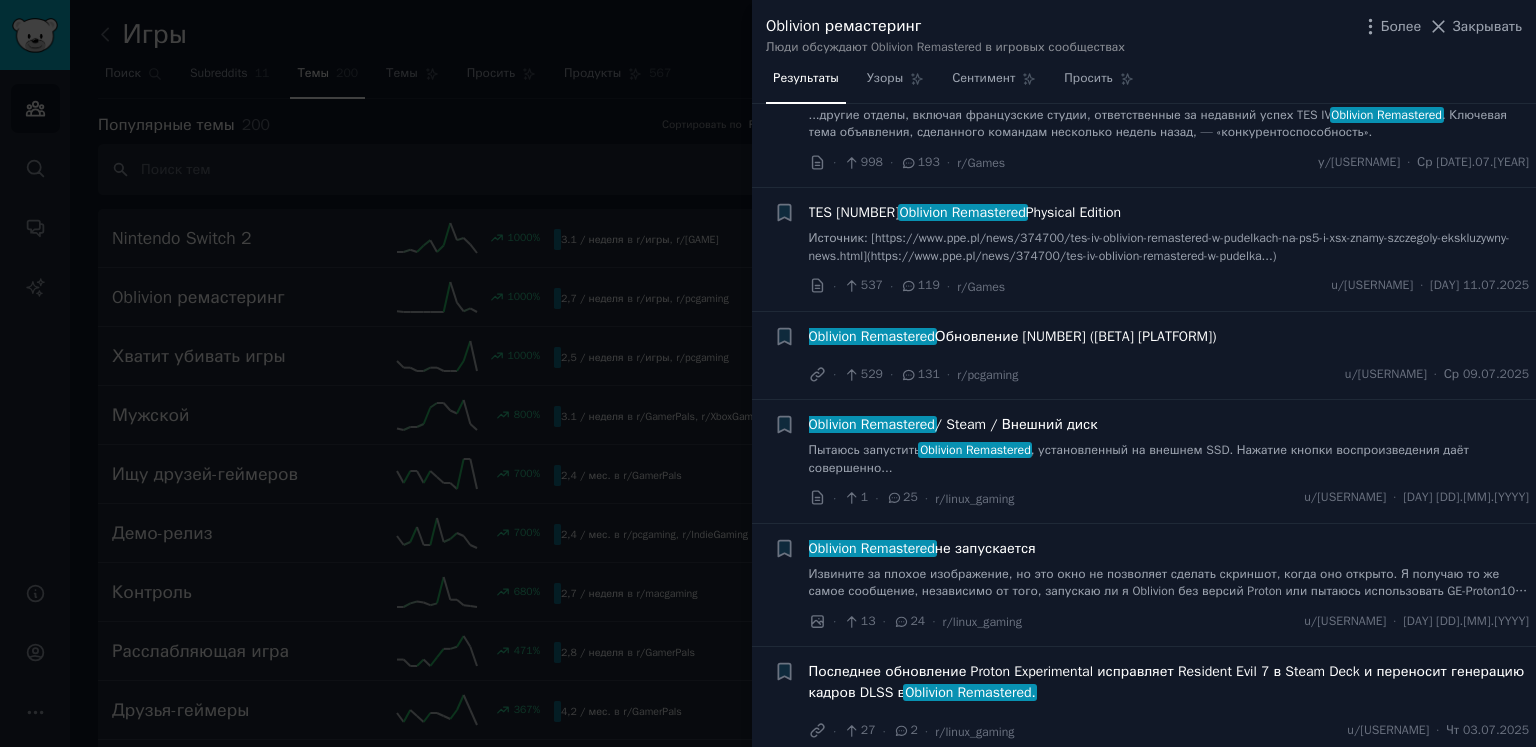 scroll, scrollTop: 700, scrollLeft: 0, axis: vertical 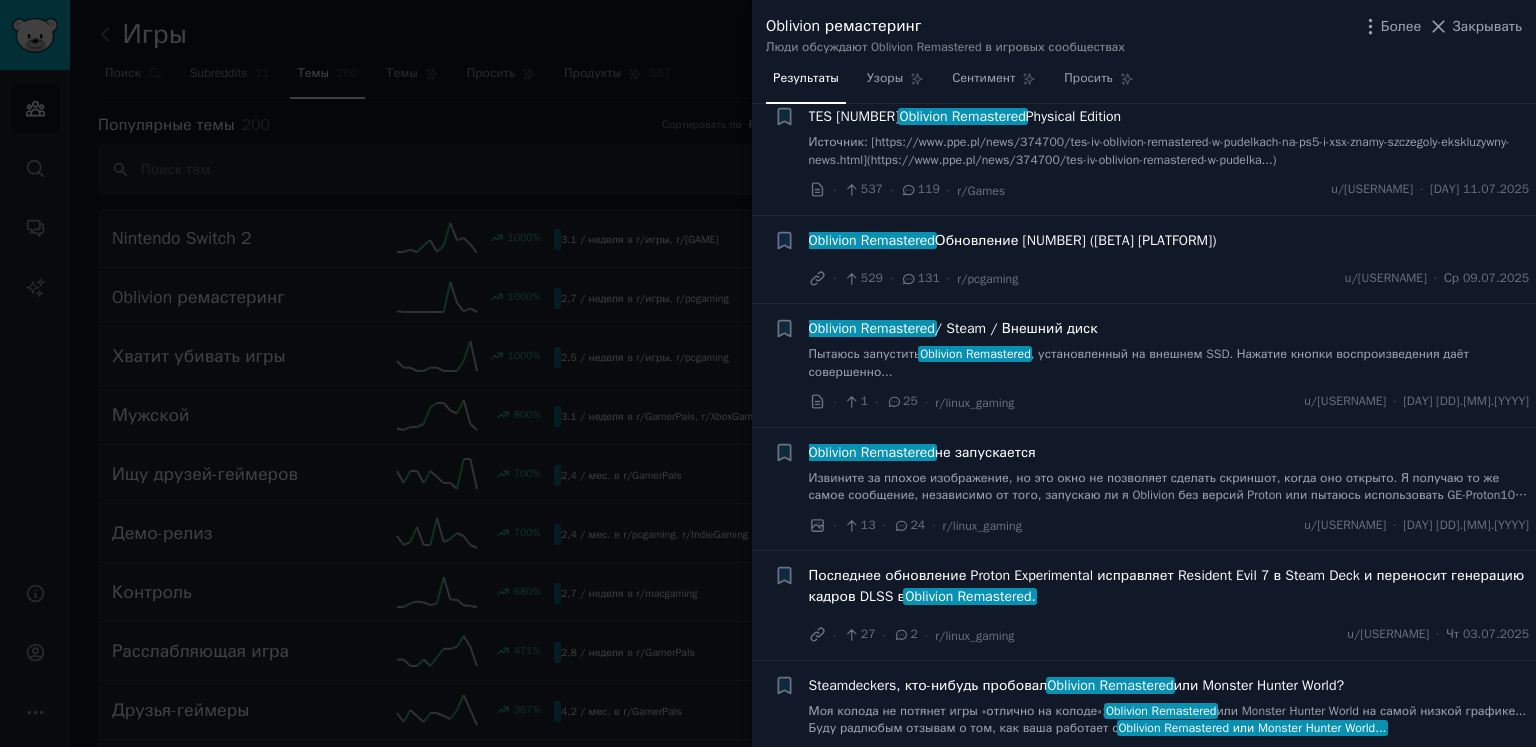 drag, startPoint x: 407, startPoint y: 18, endPoint x: 177, endPoint y: 21, distance: 230.01956 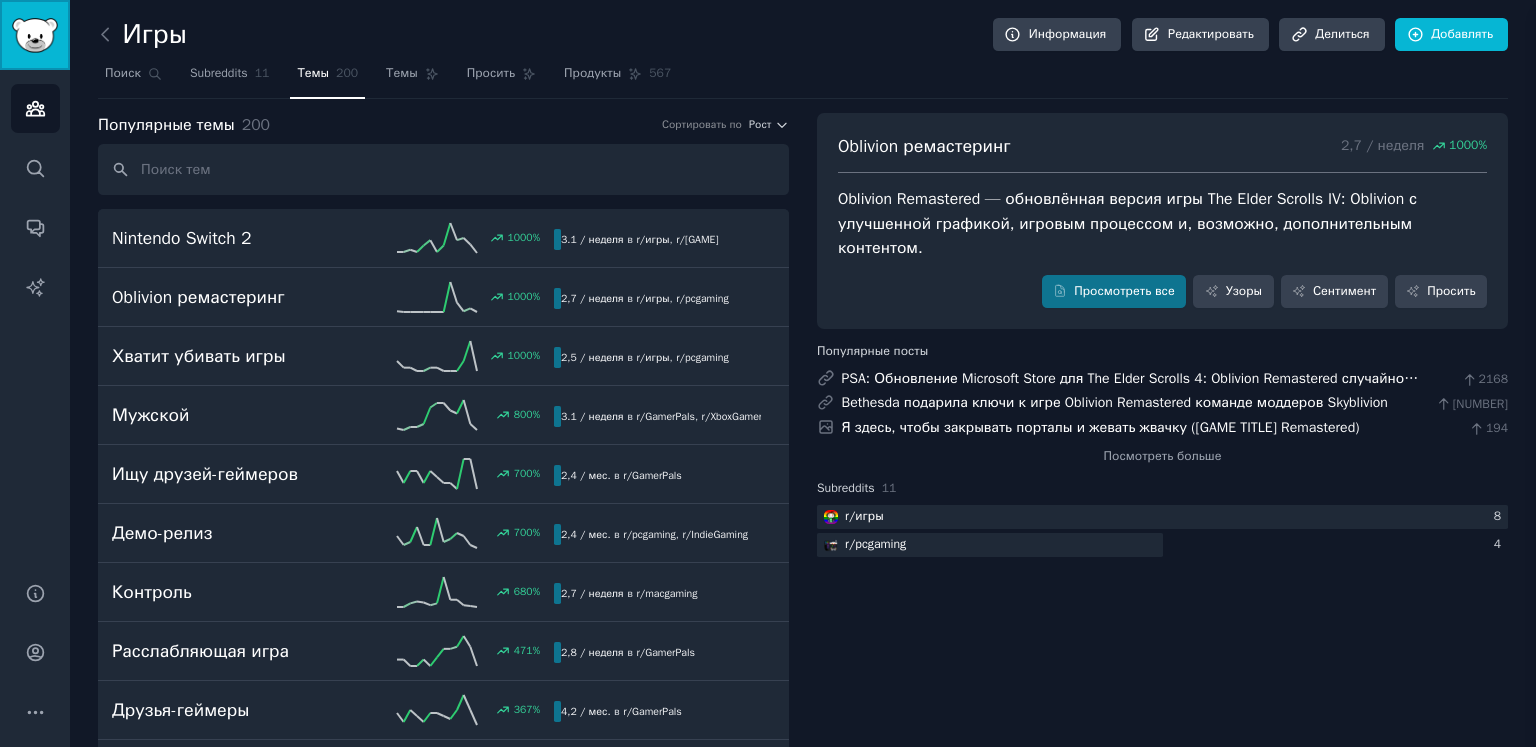 click at bounding box center [35, 35] 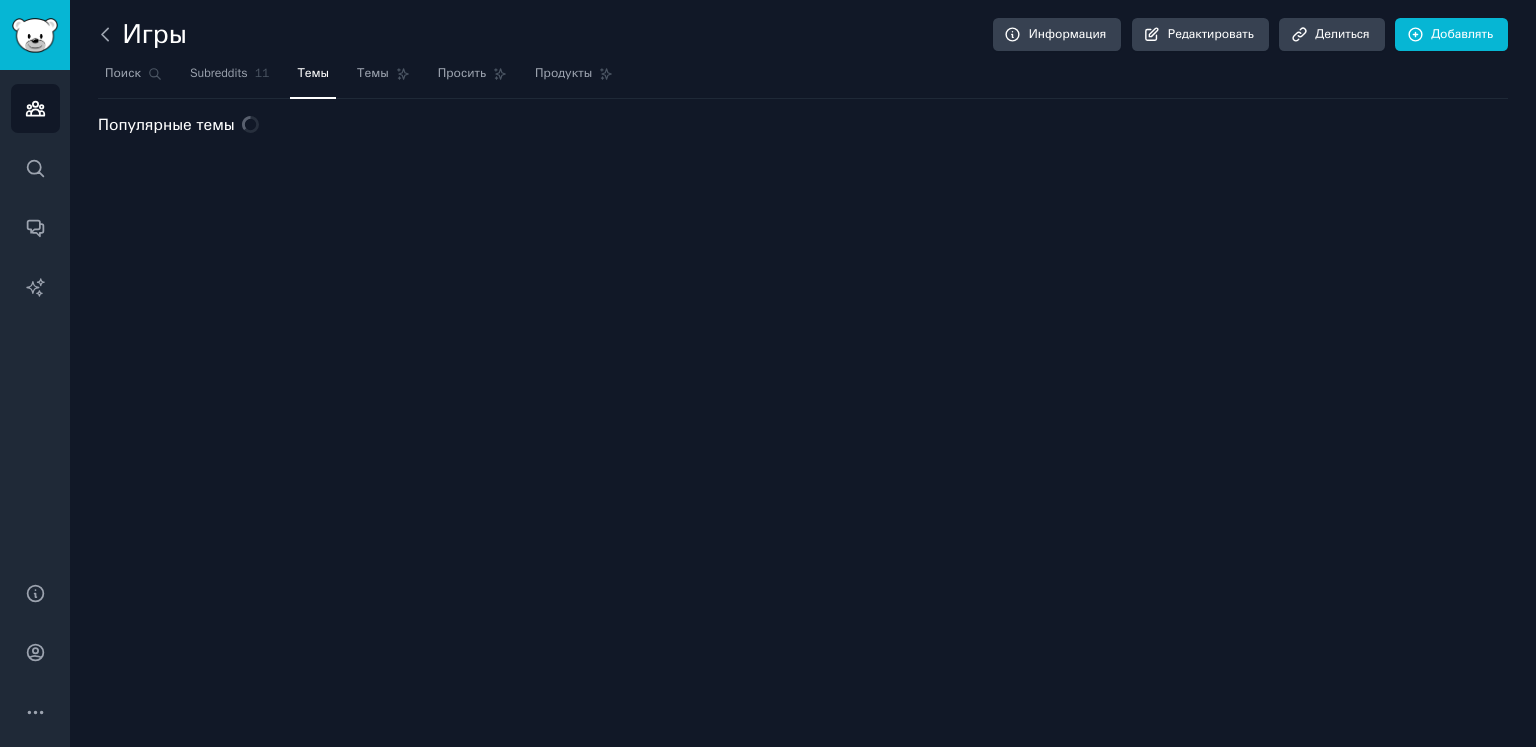 click 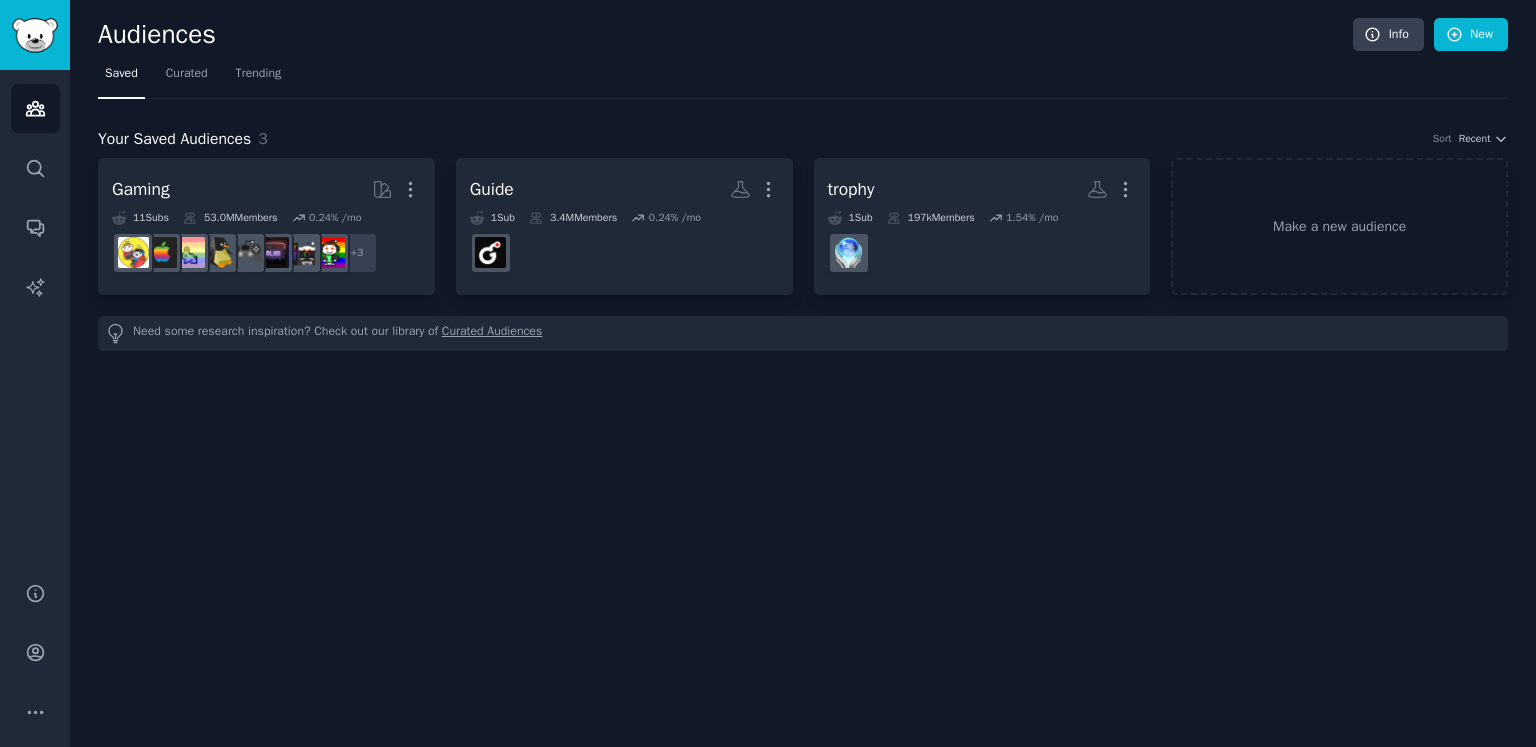 click on "Audiences" at bounding box center (725, 35) 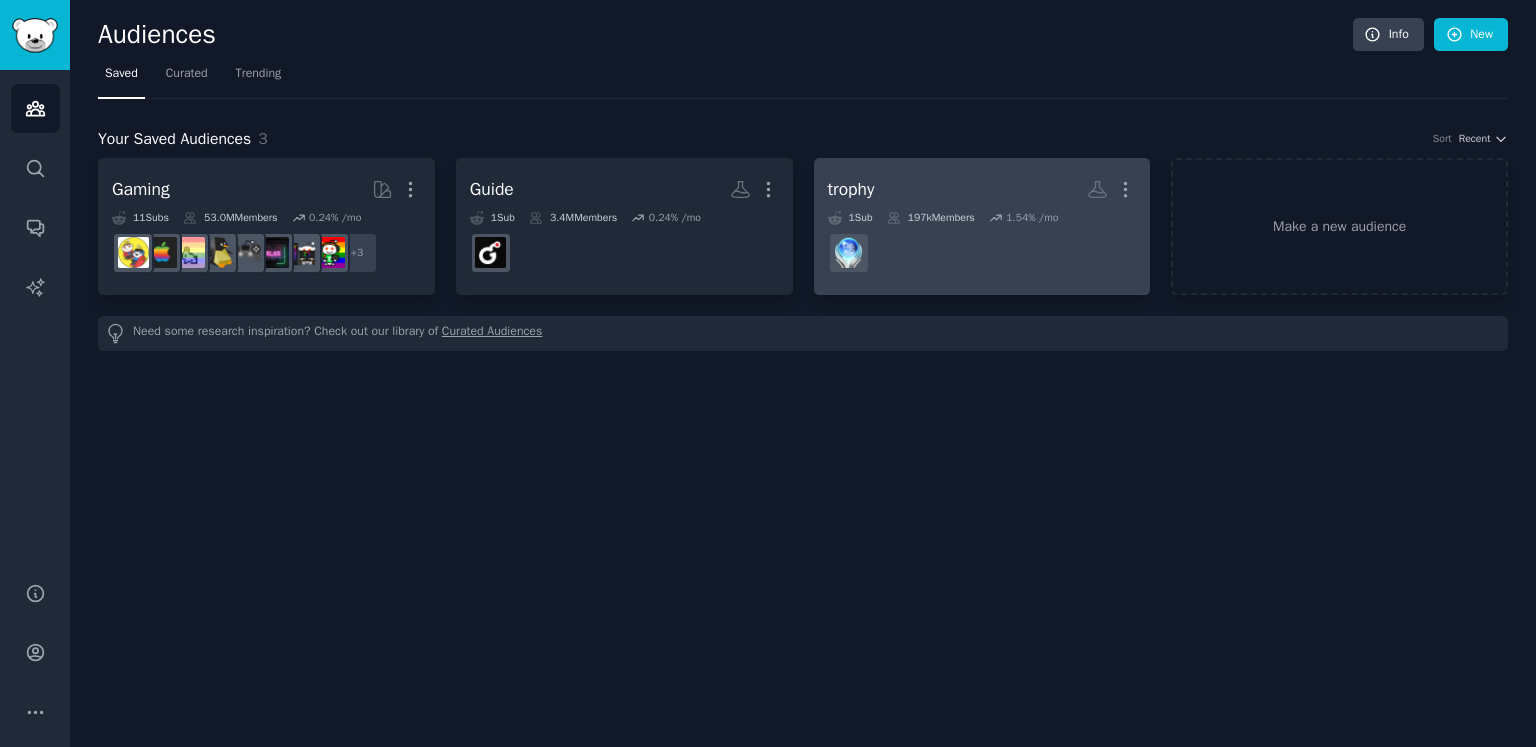 click on "trophy More 1 Sub [NUMBER]k Members [NUMBER] % /mo" at bounding box center [982, 226] 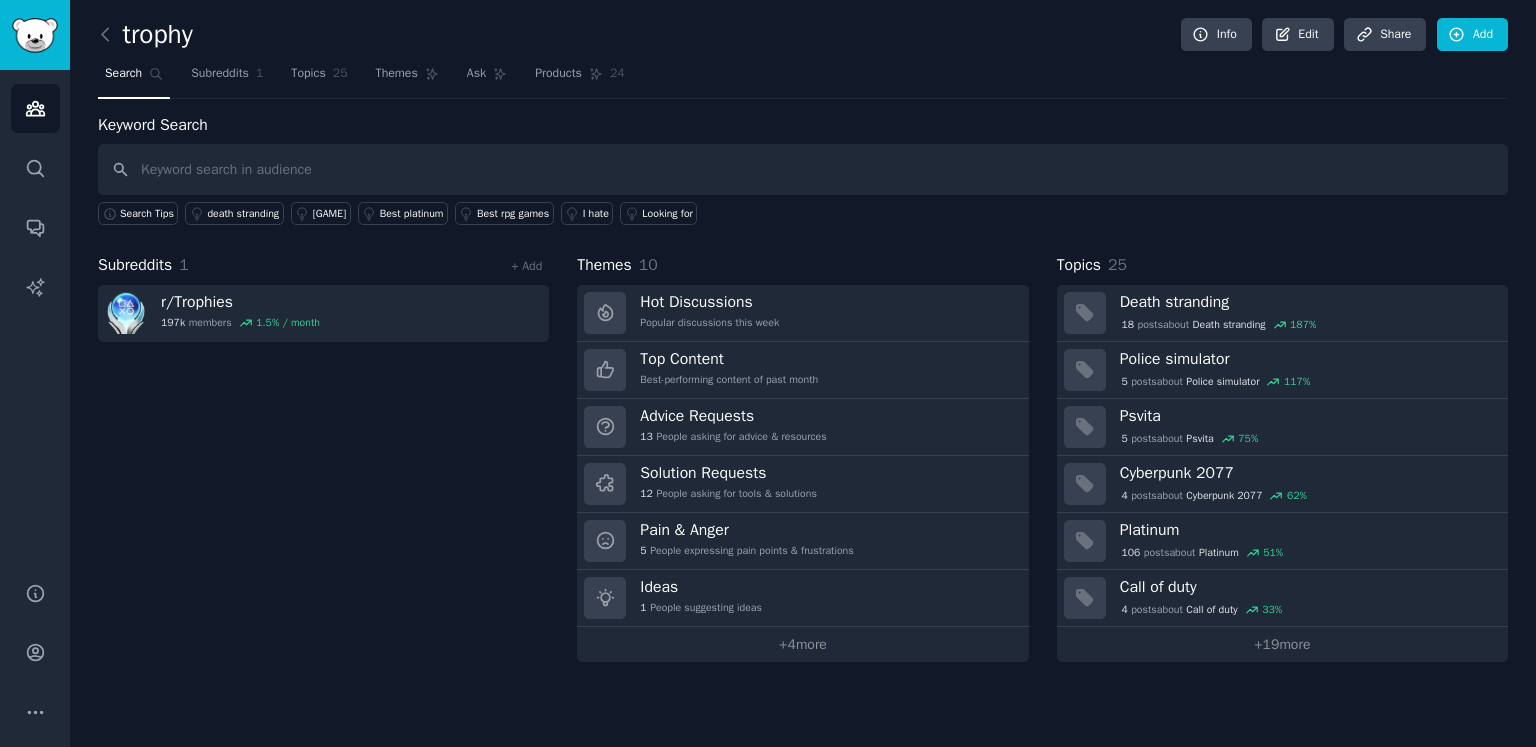 click on "Themes 10 Hot Discussions Popular discussions this week Top Content Best-performing content of past month Advice Requests 13 People asking for advice & resources Solution Requests 12 People asking for tools & solutions Pain & Anger 5 People expressing pain points & frustrations Ideas 1 People suggesting ideas +  4  more" at bounding box center [802, 457] 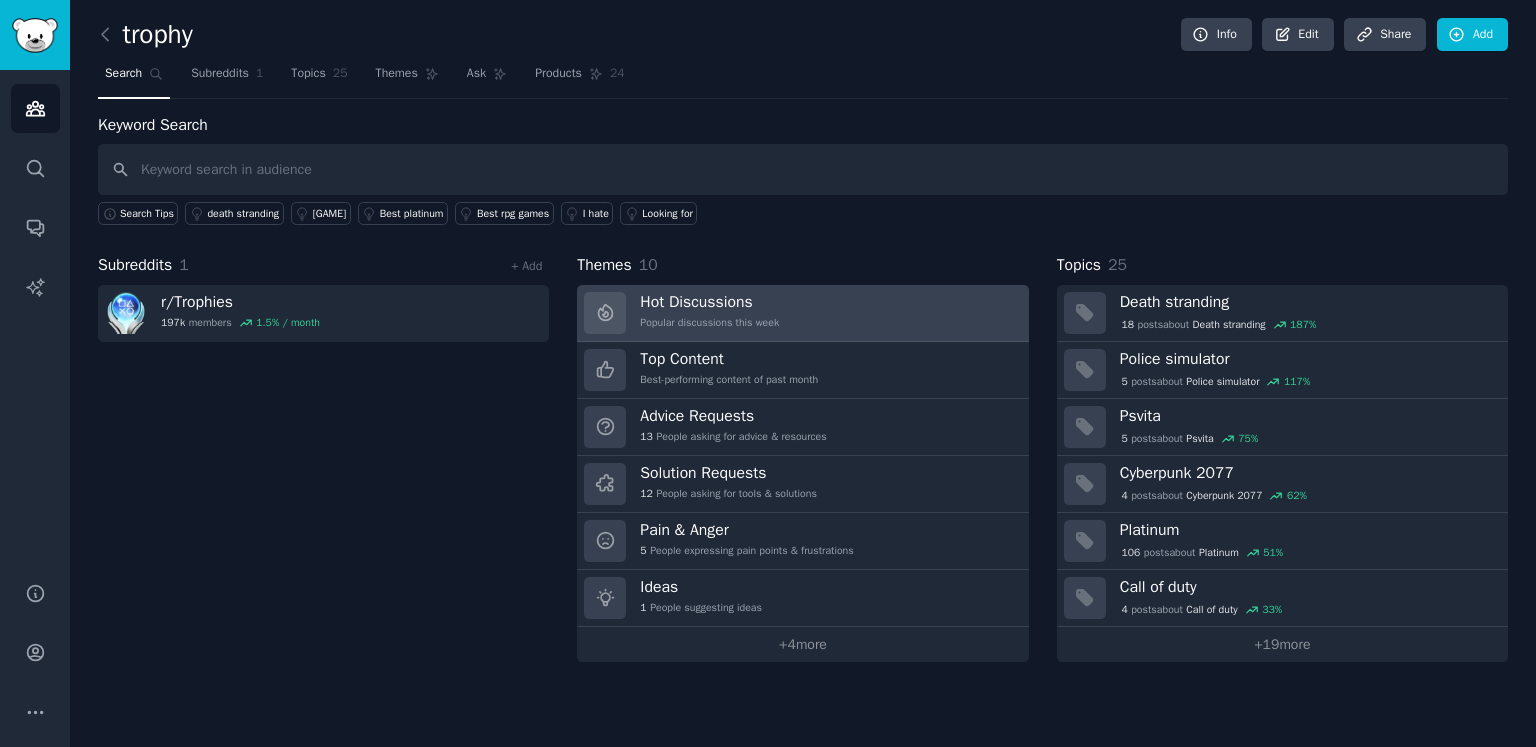 click on "Hot Discussions" at bounding box center (709, 302) 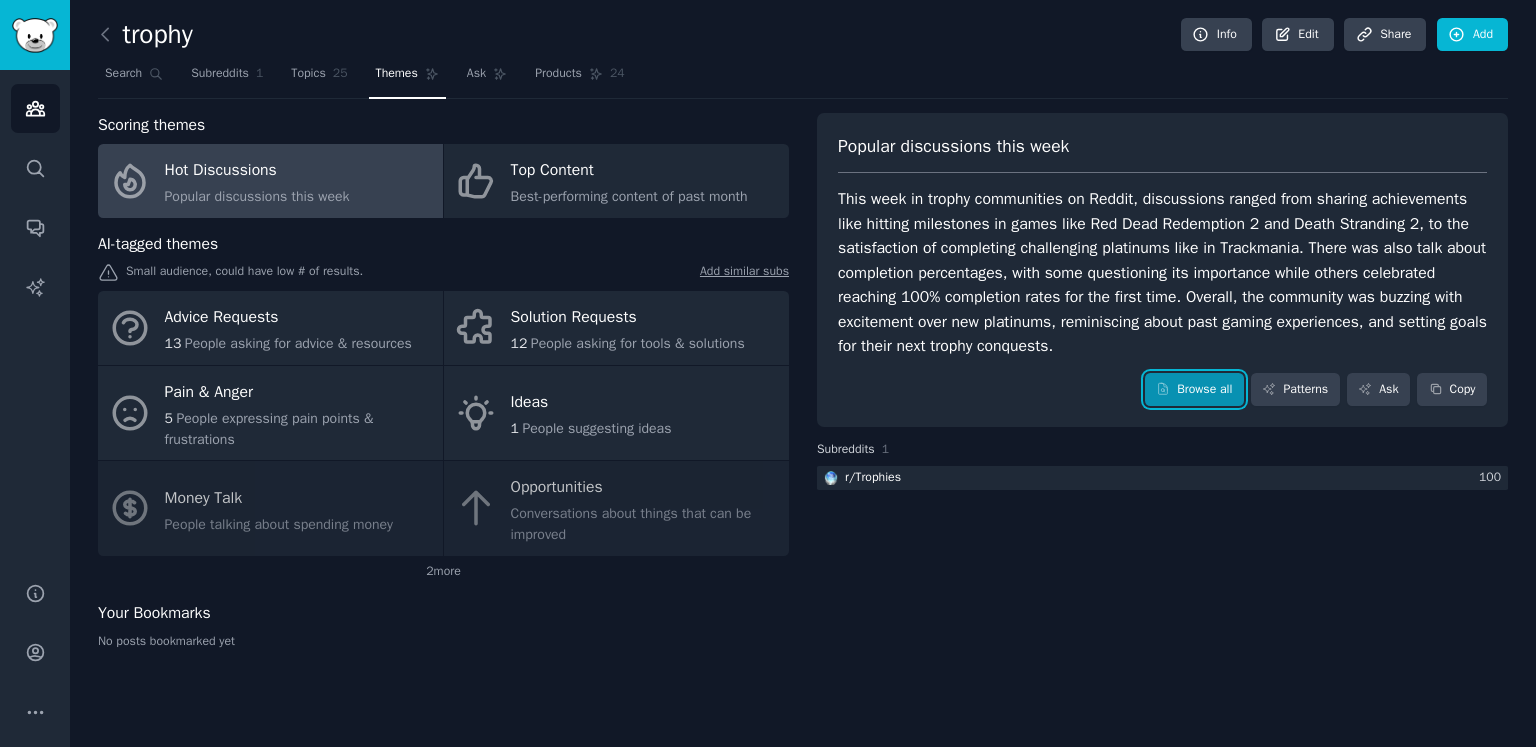 click 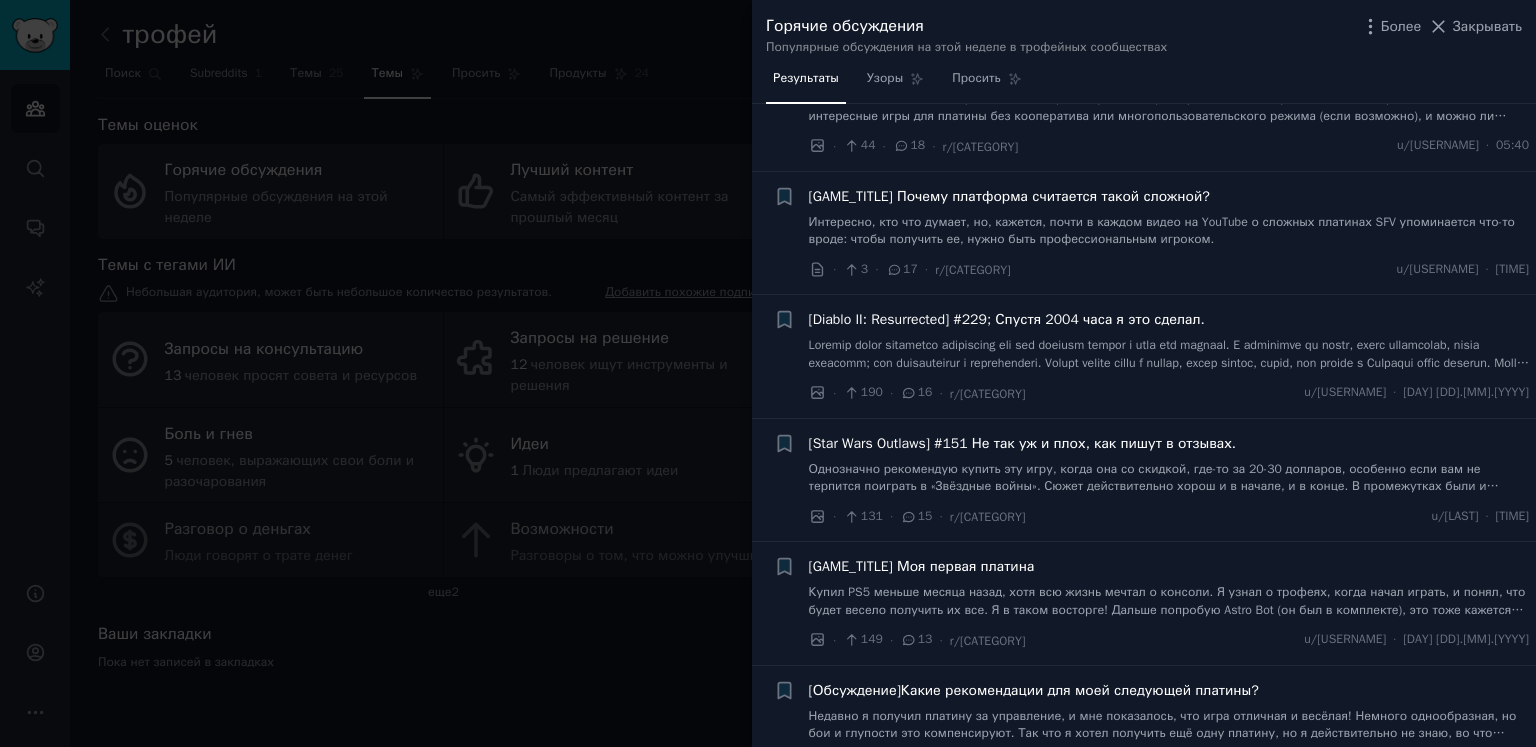 scroll, scrollTop: 1600, scrollLeft: 0, axis: vertical 